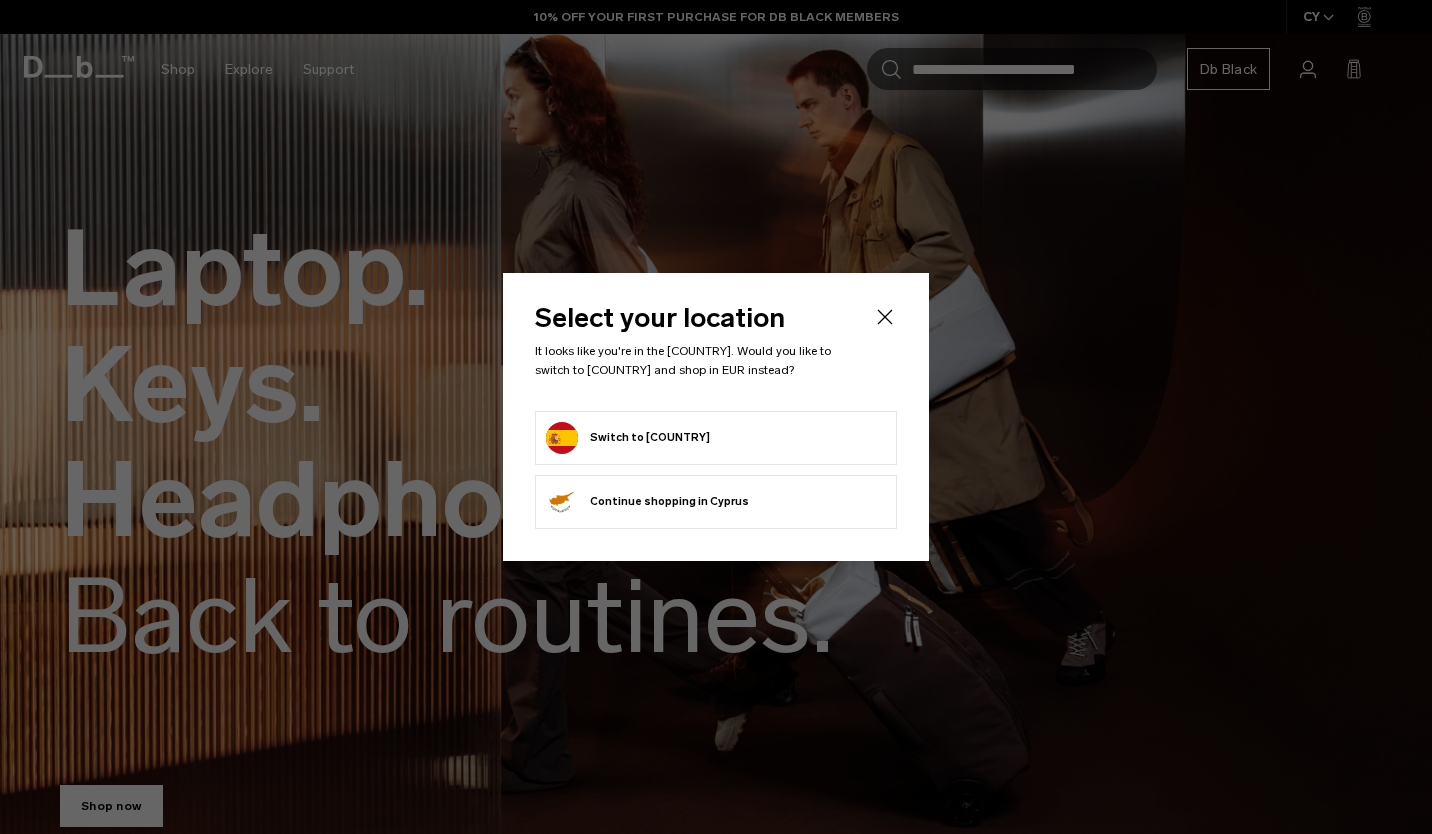 scroll, scrollTop: 0, scrollLeft: 0, axis: both 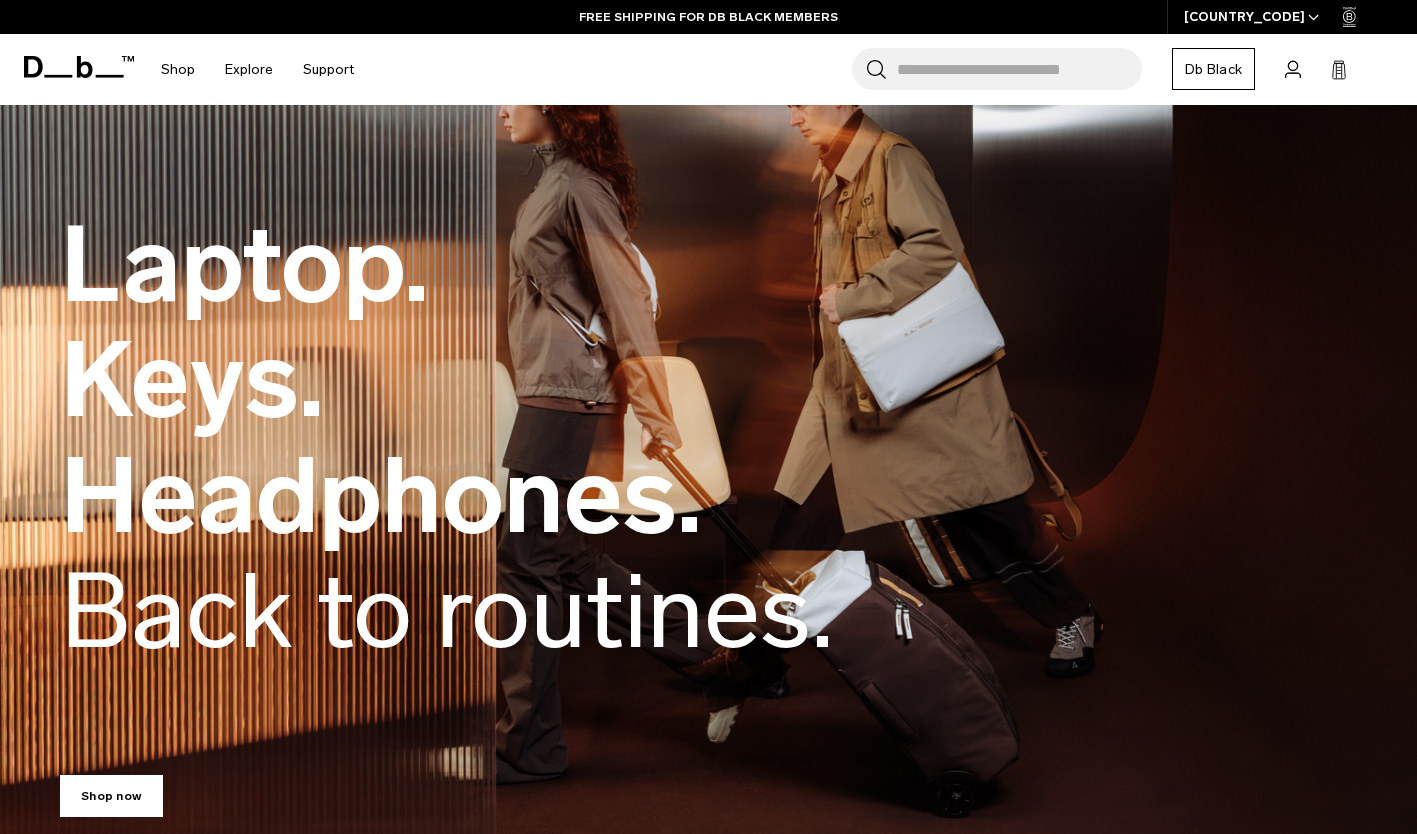 click on "Search for Bags, Luggage..." at bounding box center (1019, 69) 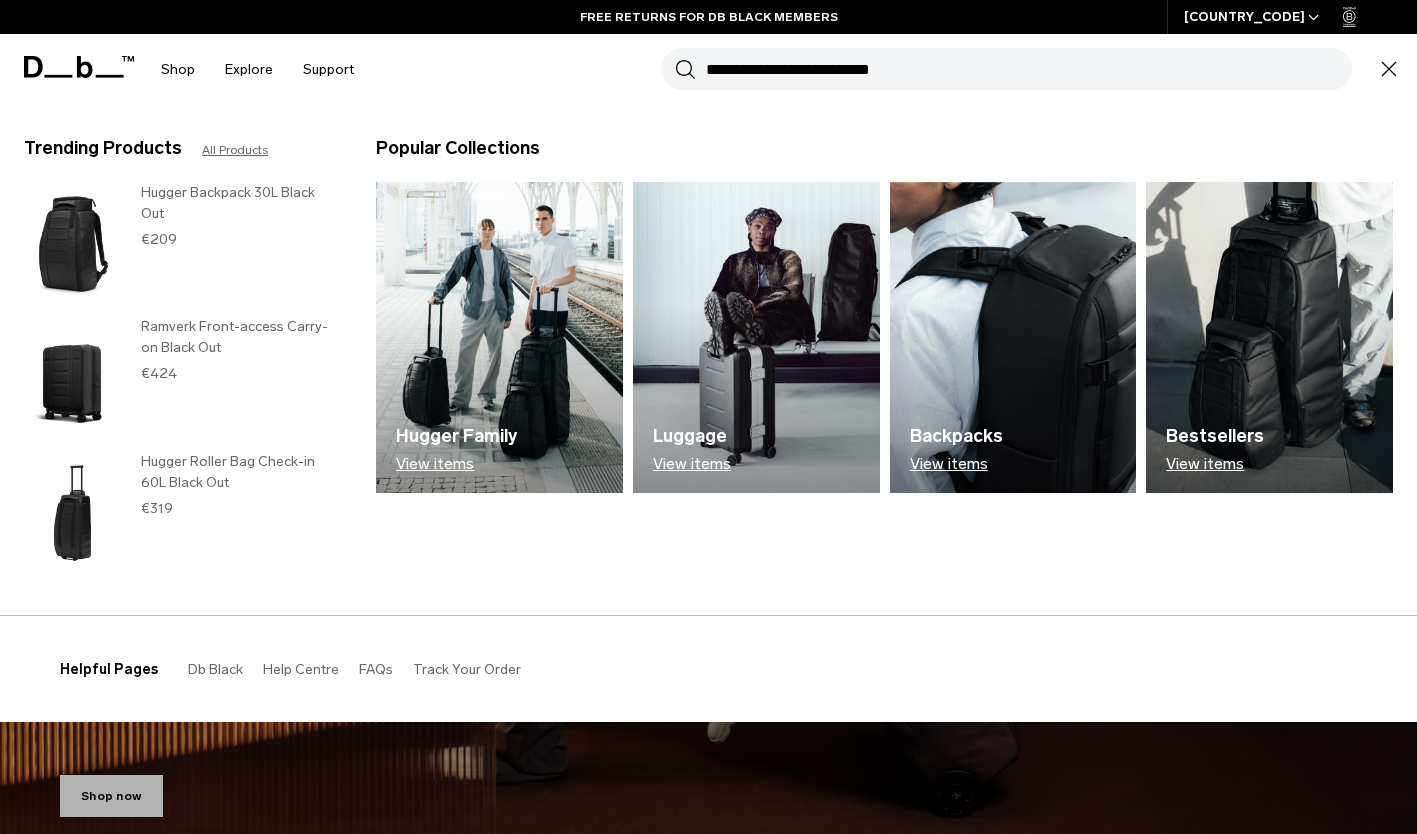 scroll, scrollTop: 63, scrollLeft: 0, axis: vertical 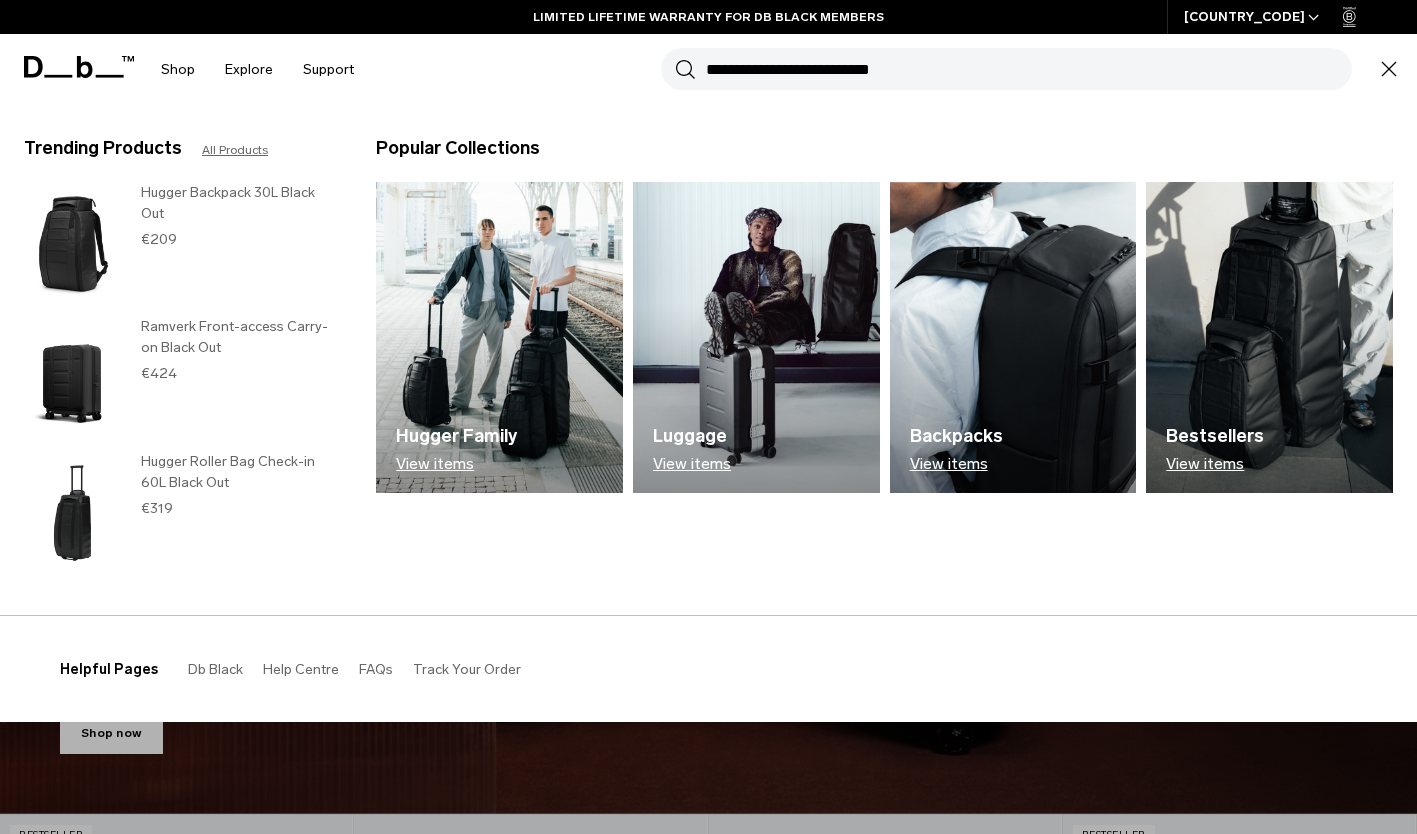 click 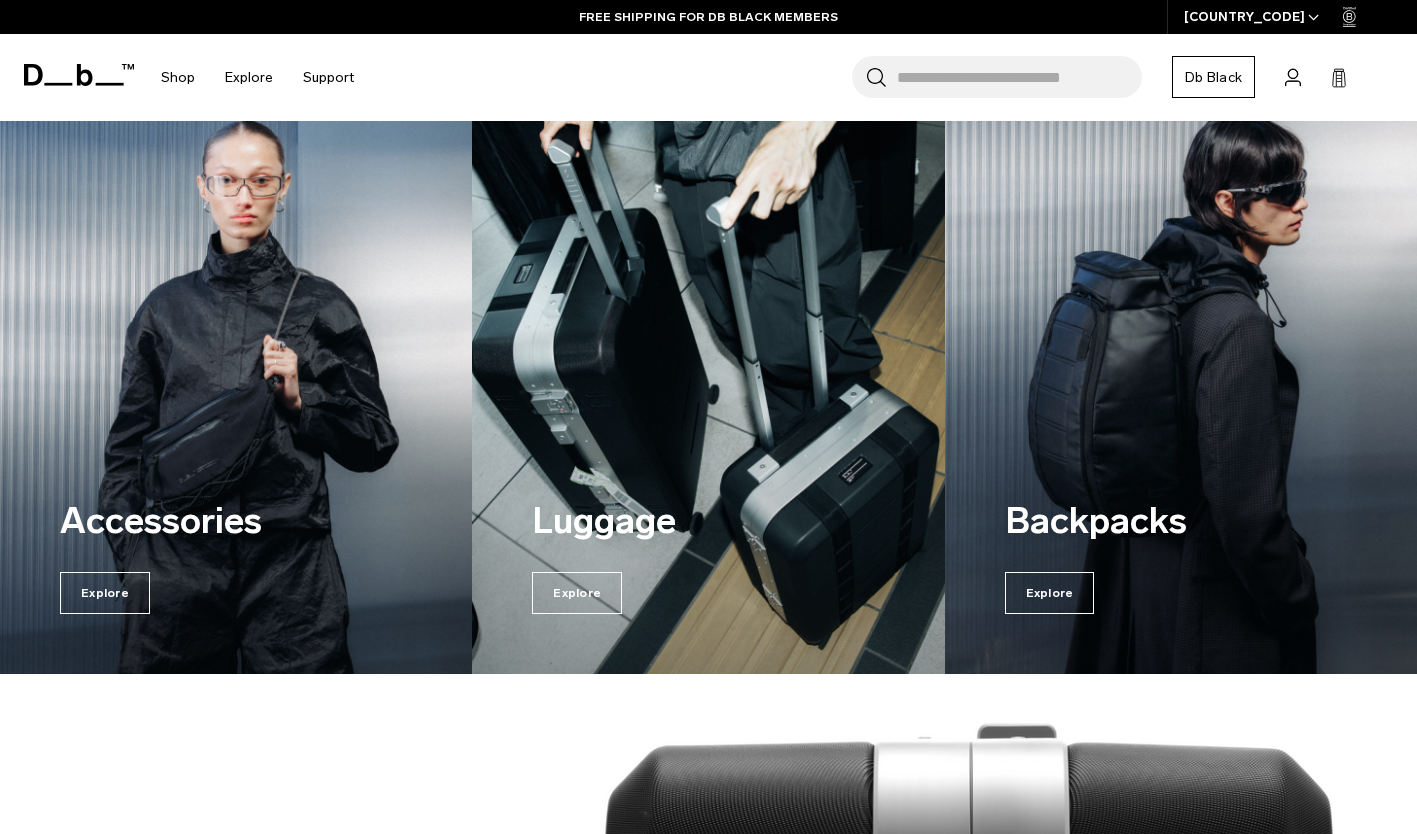scroll, scrollTop: 1382, scrollLeft: 0, axis: vertical 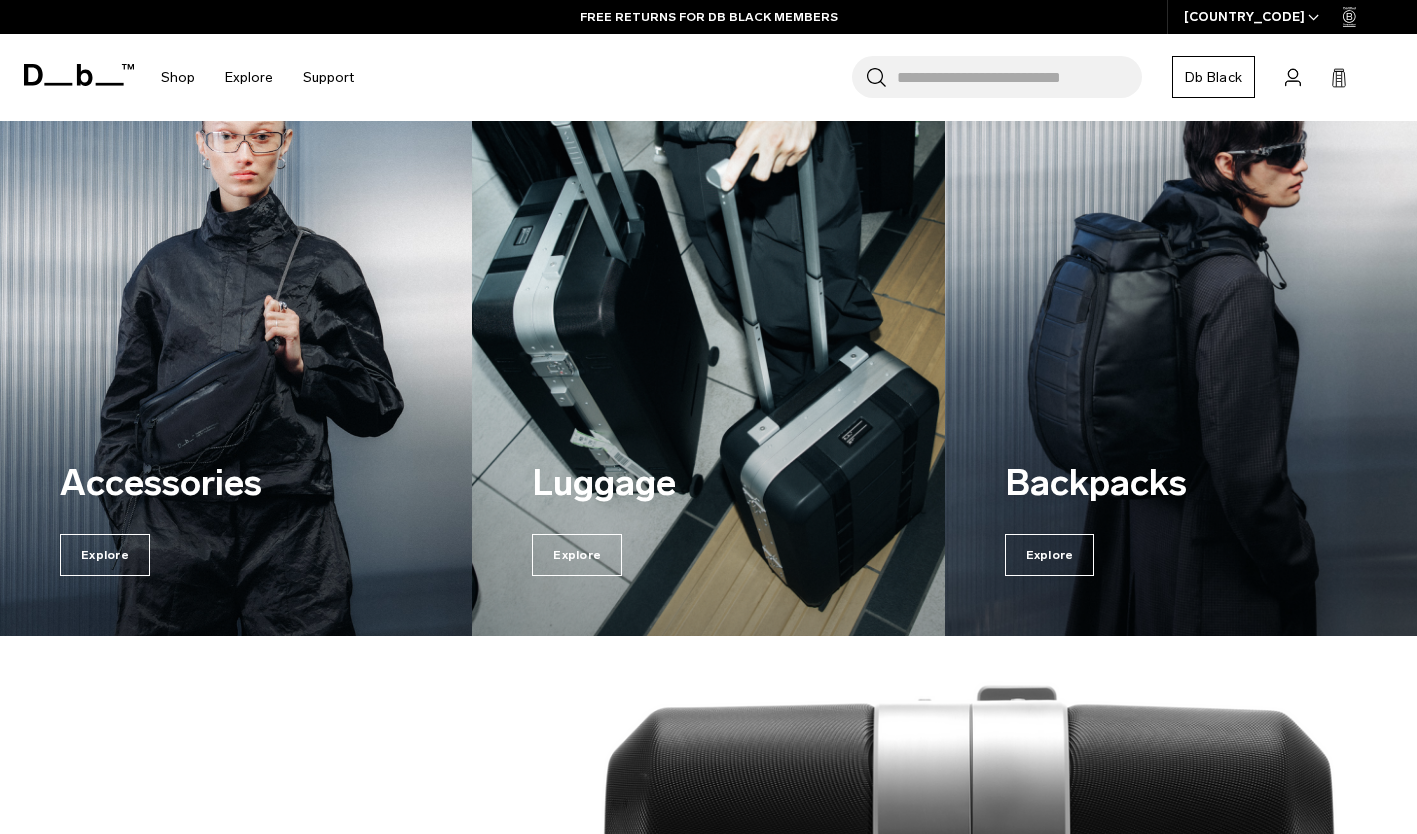 click at bounding box center (236, 341) 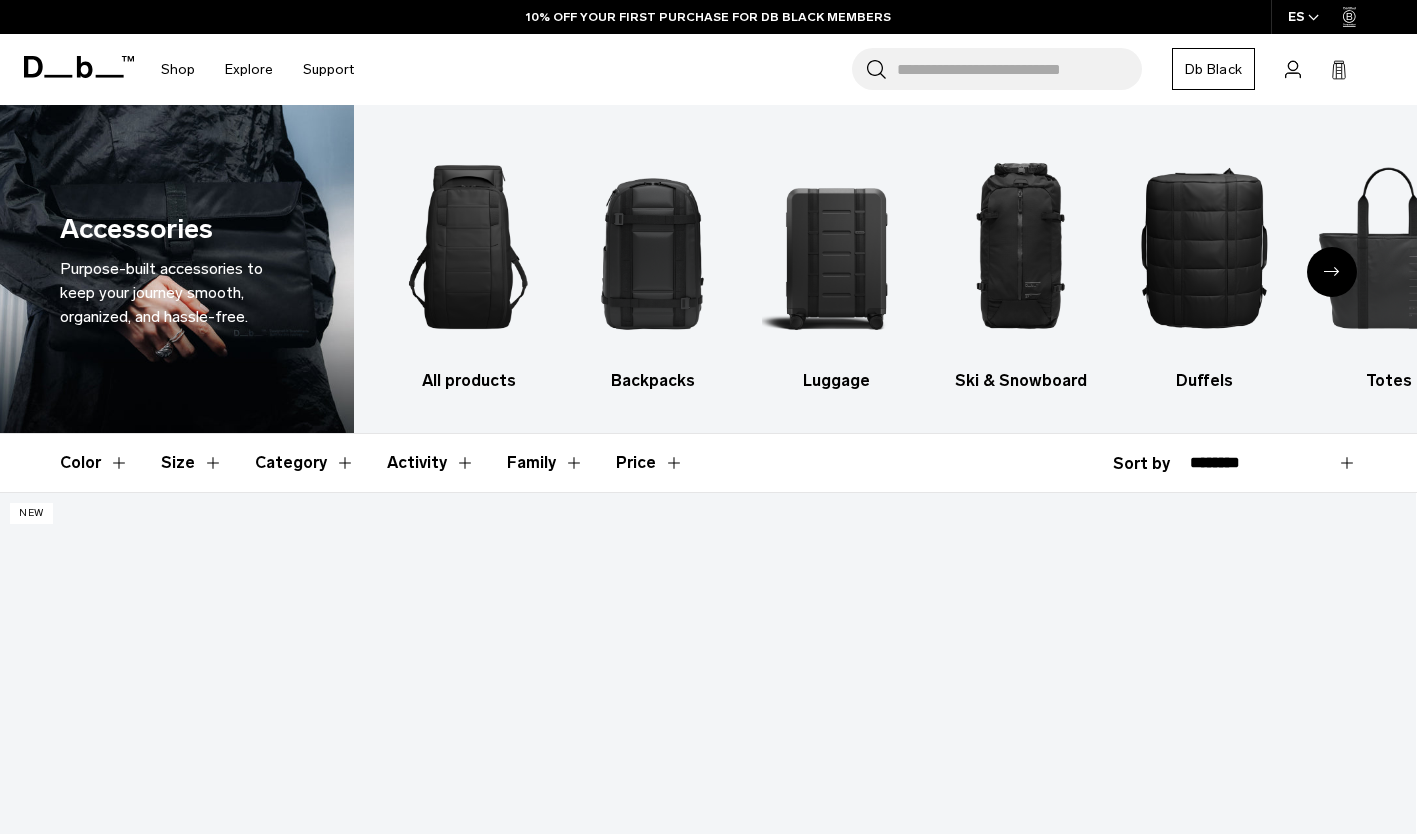 scroll, scrollTop: 580, scrollLeft: 0, axis: vertical 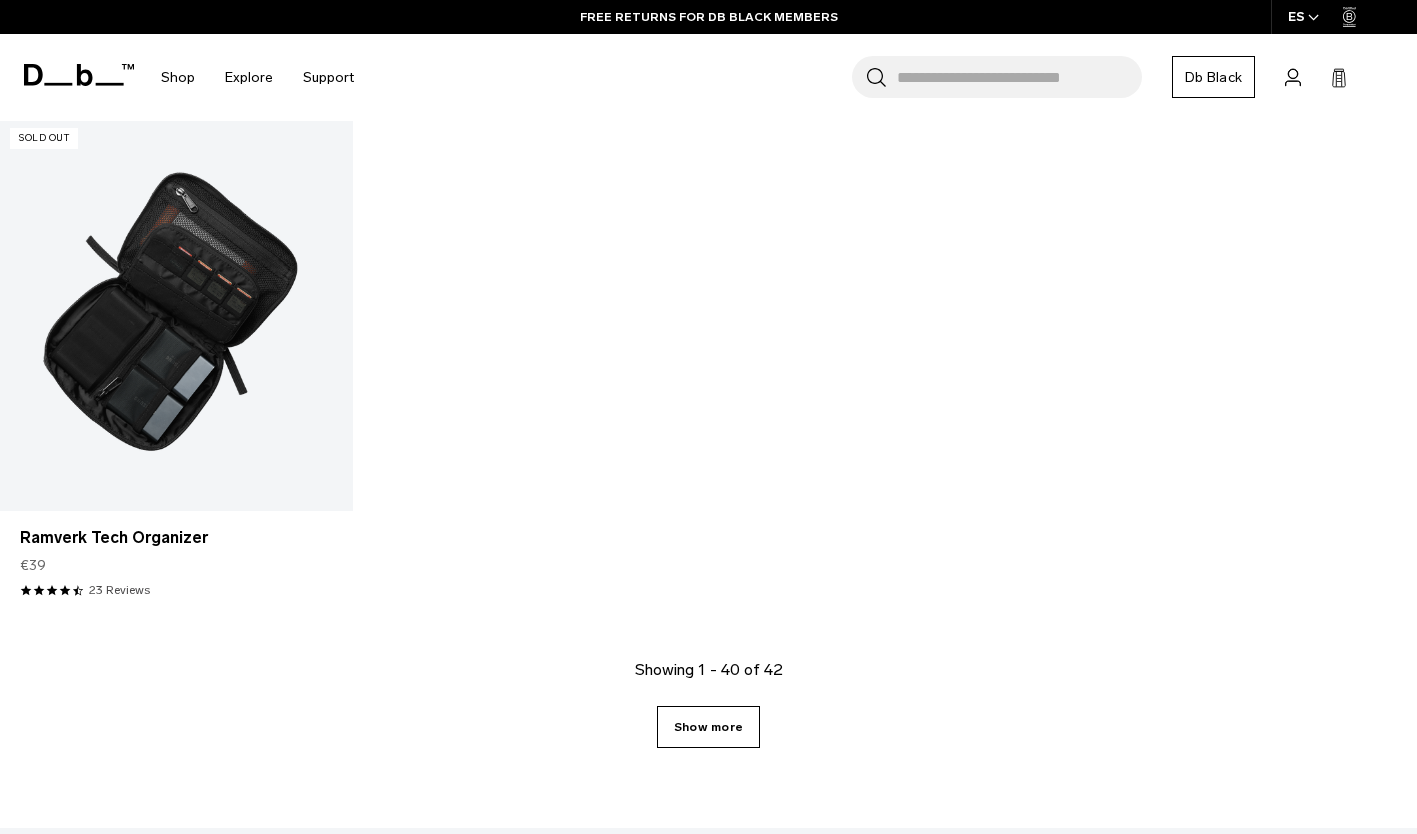 click on "Show more" at bounding box center (708, 727) 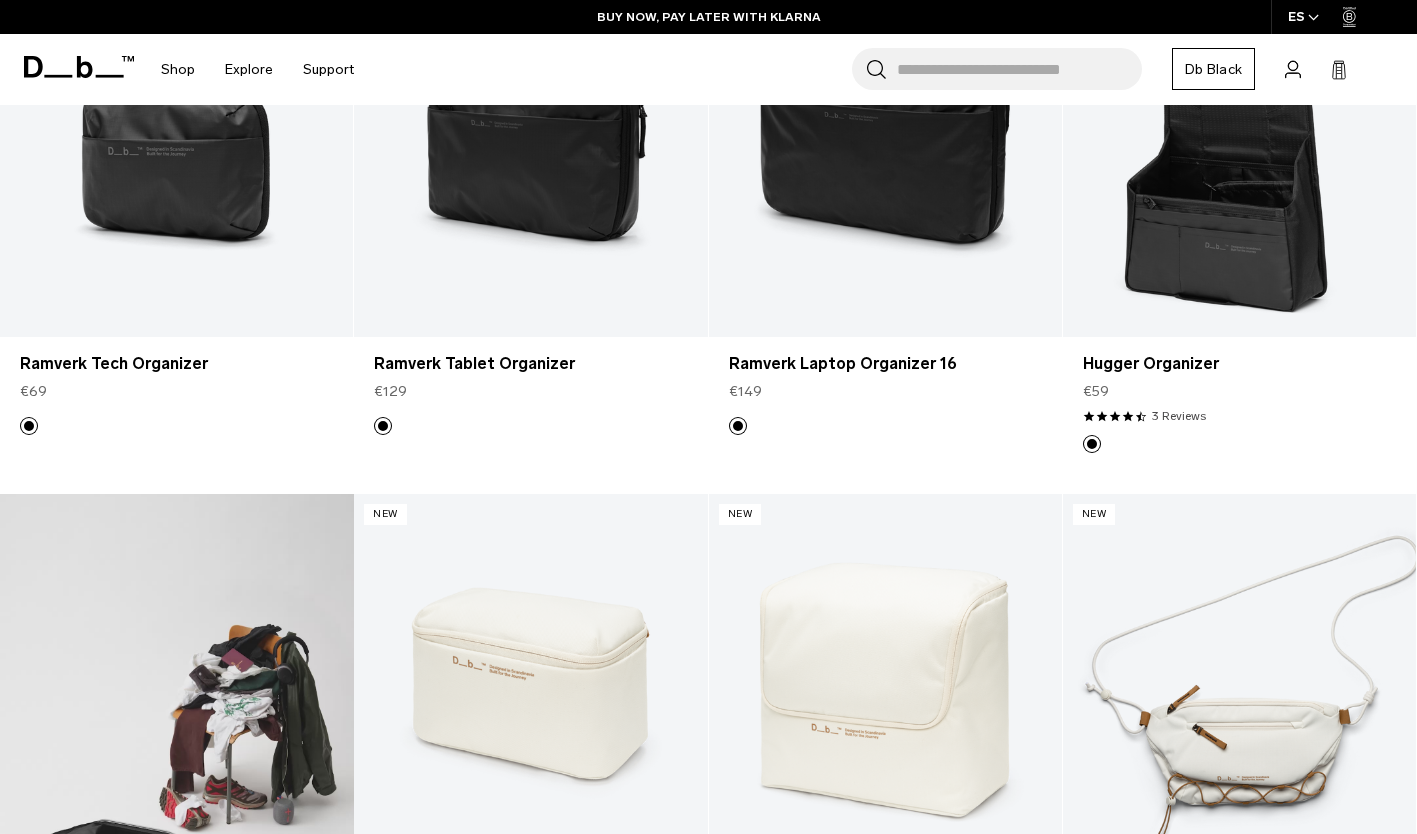 scroll, scrollTop: 0, scrollLeft: 0, axis: both 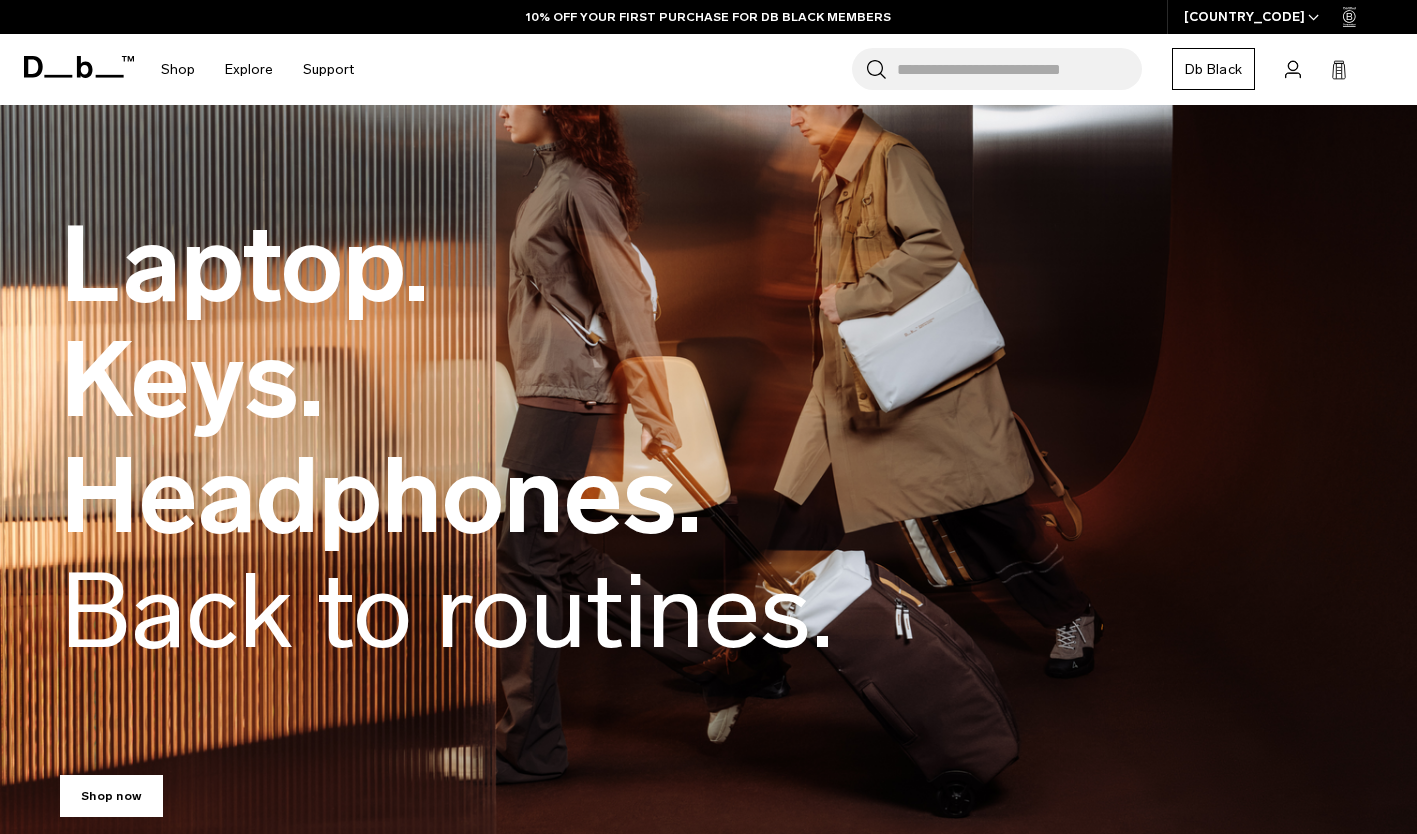 click at bounding box center [708, 1763] 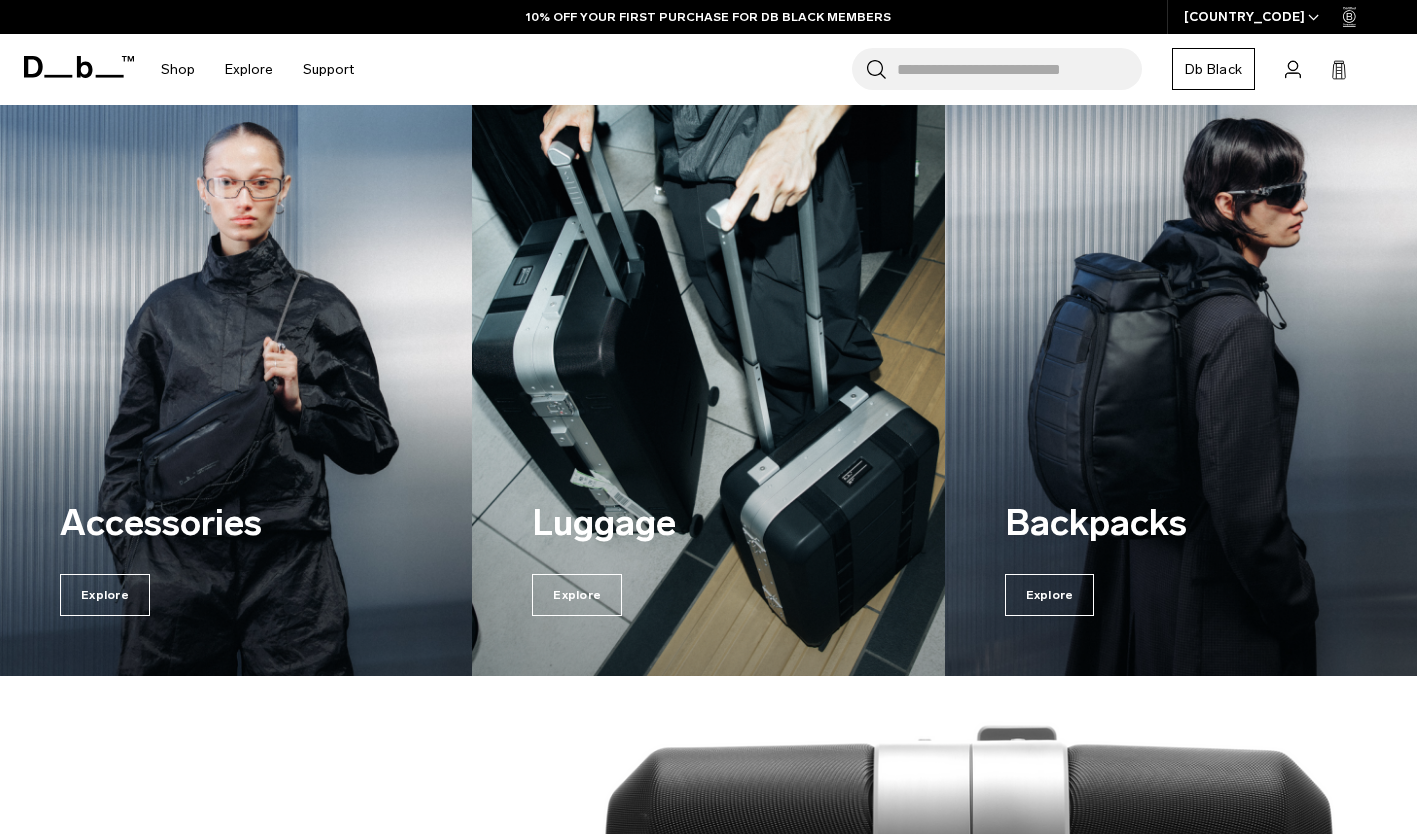scroll, scrollTop: 0, scrollLeft: 0, axis: both 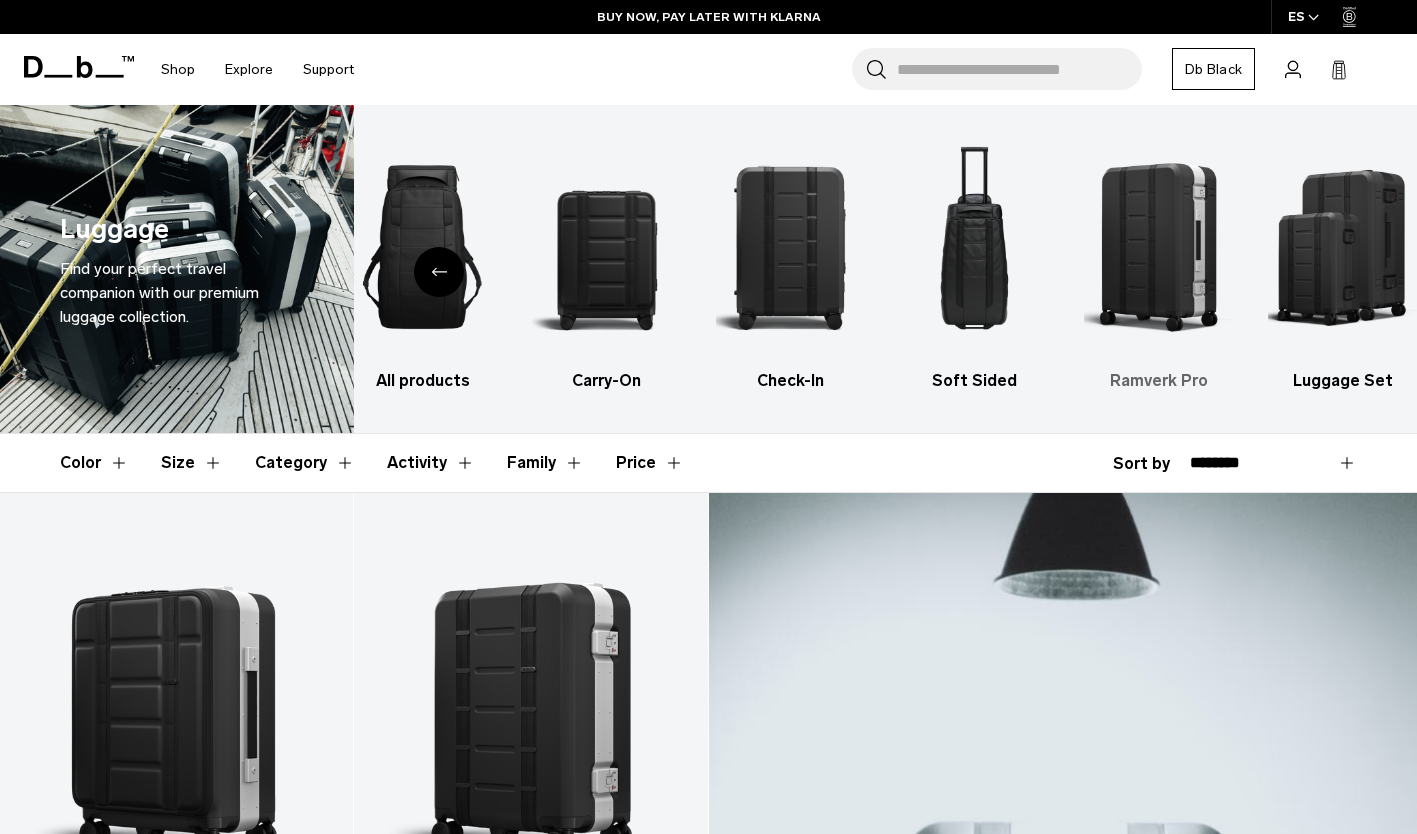 click at bounding box center (1158, 247) 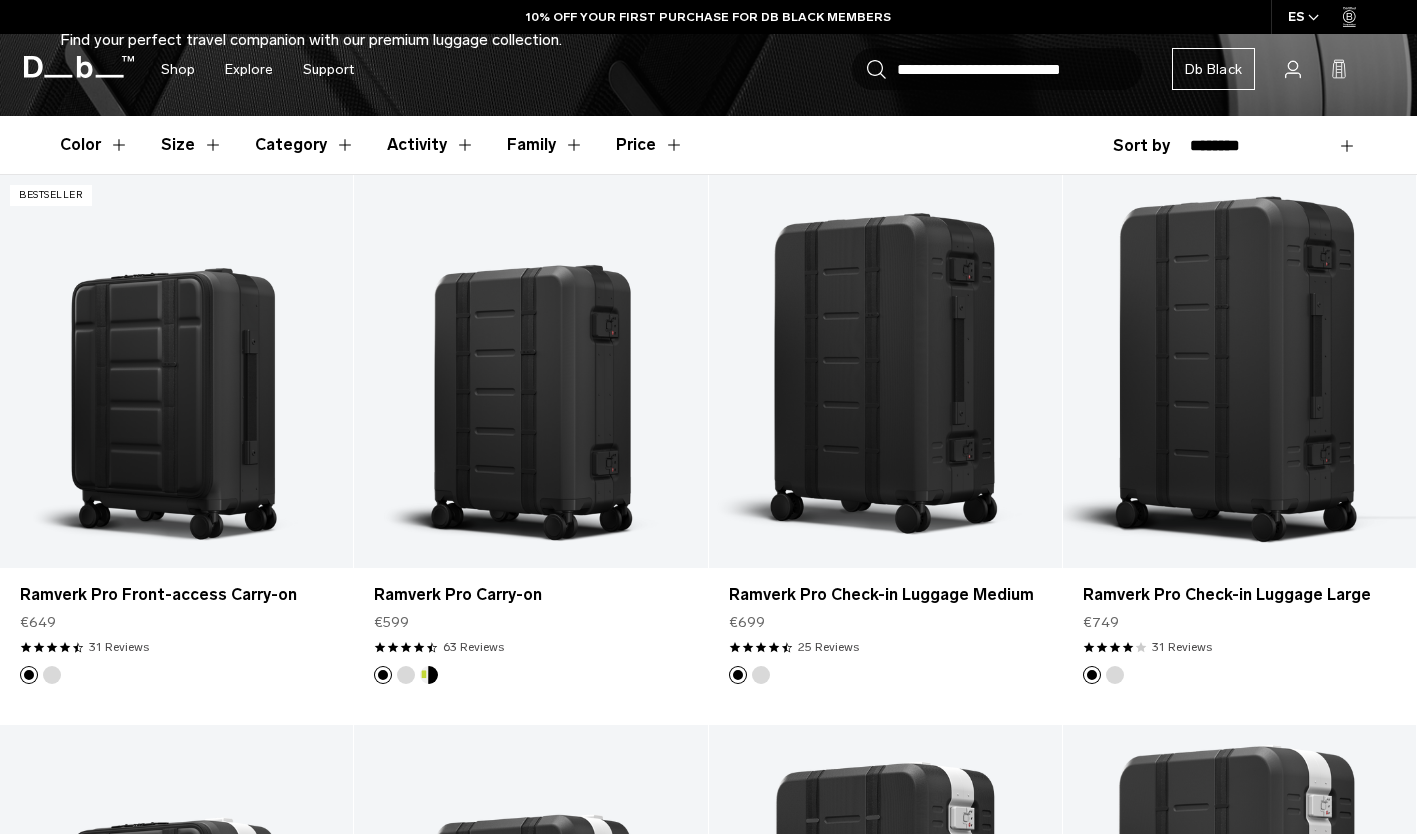 scroll, scrollTop: 0, scrollLeft: 0, axis: both 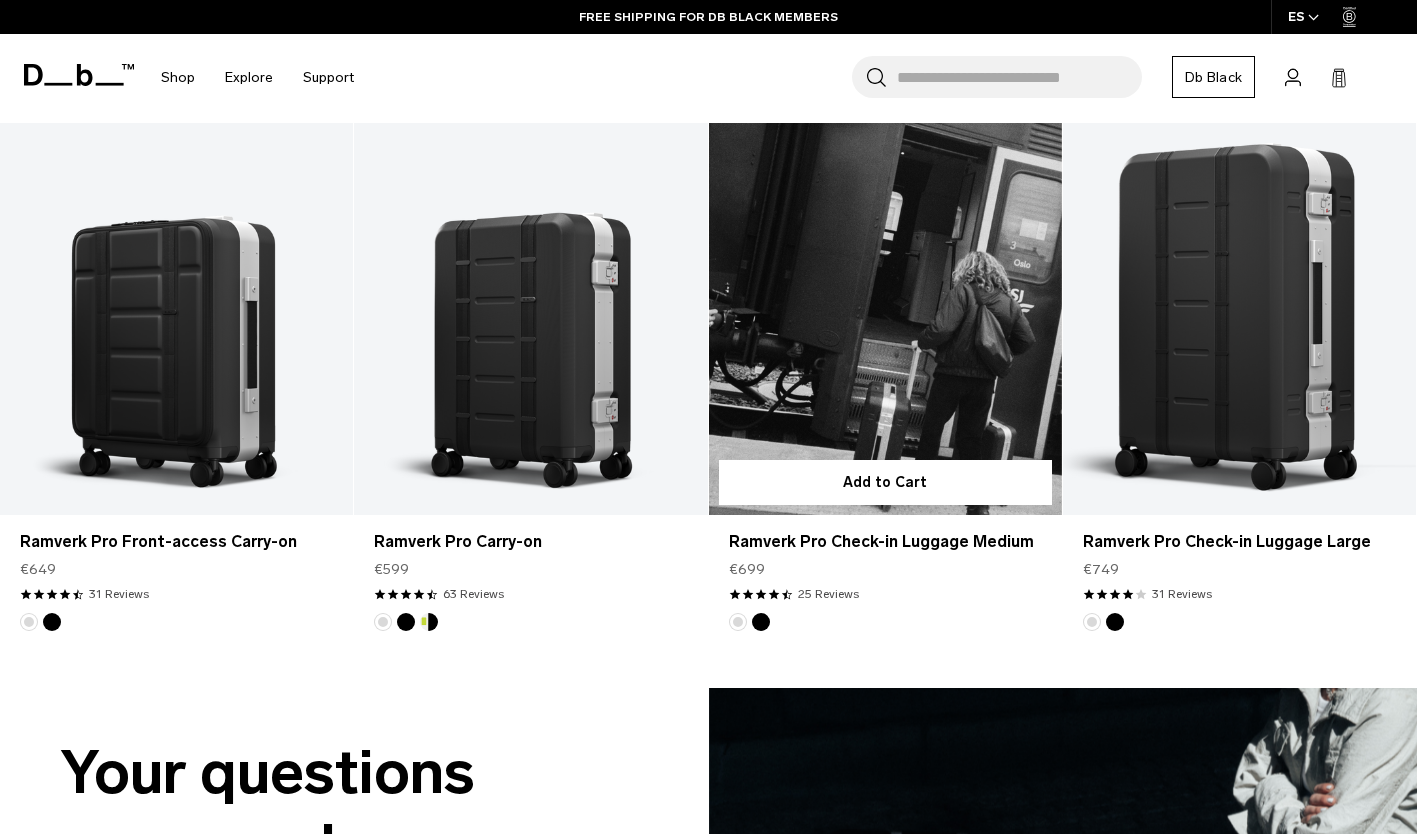 click at bounding box center [885, 319] 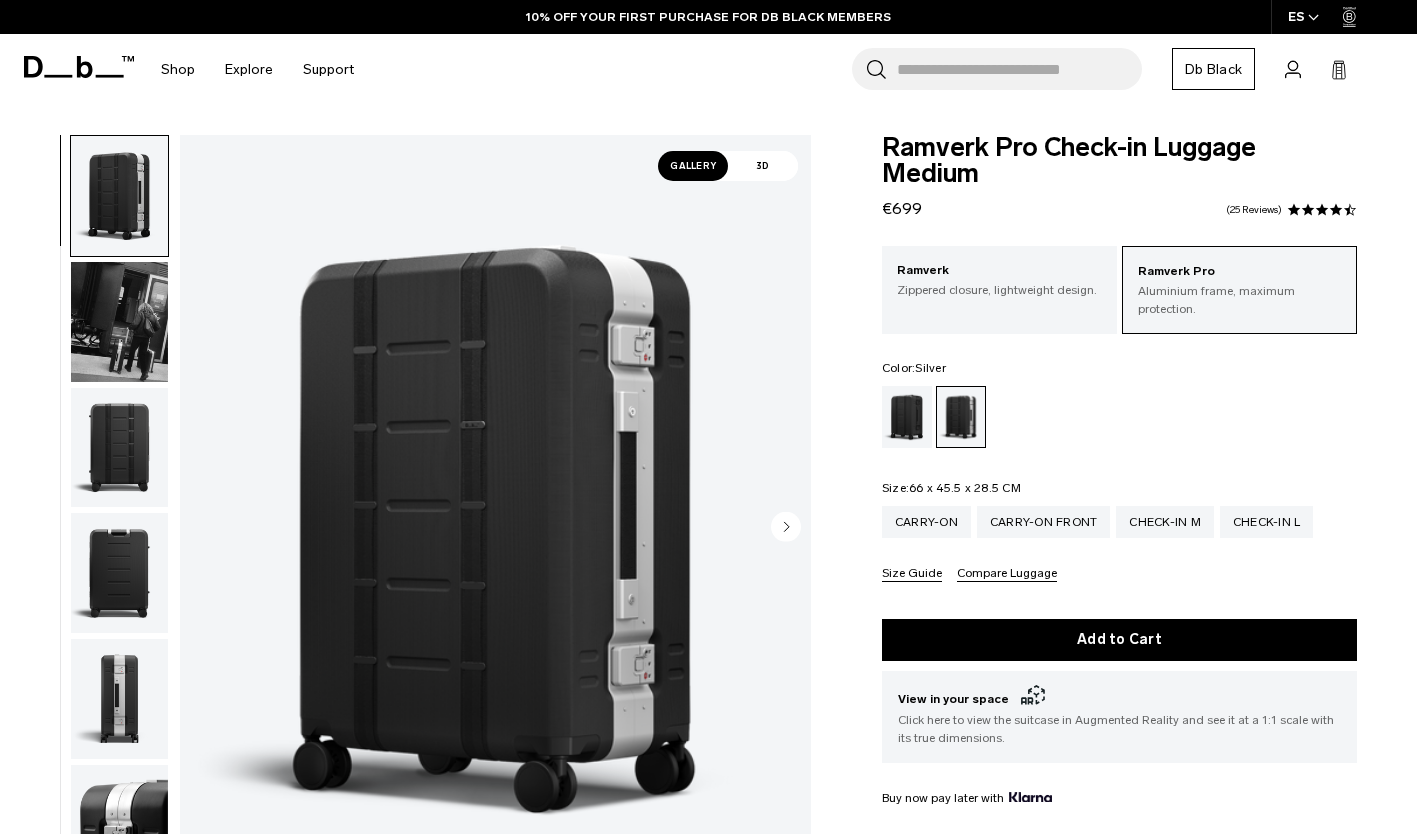scroll, scrollTop: 0, scrollLeft: 0, axis: both 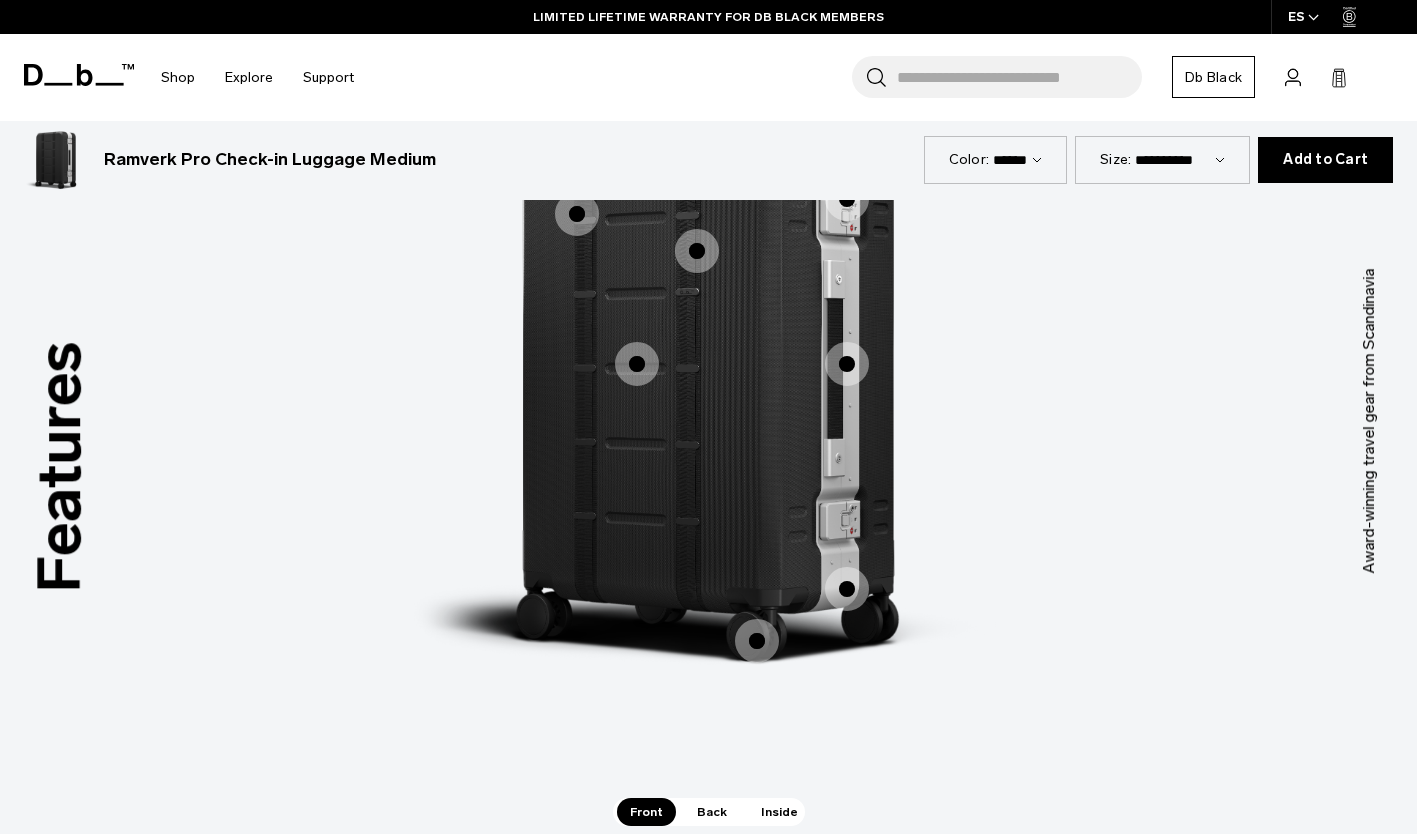 click at bounding box center (847, 364) 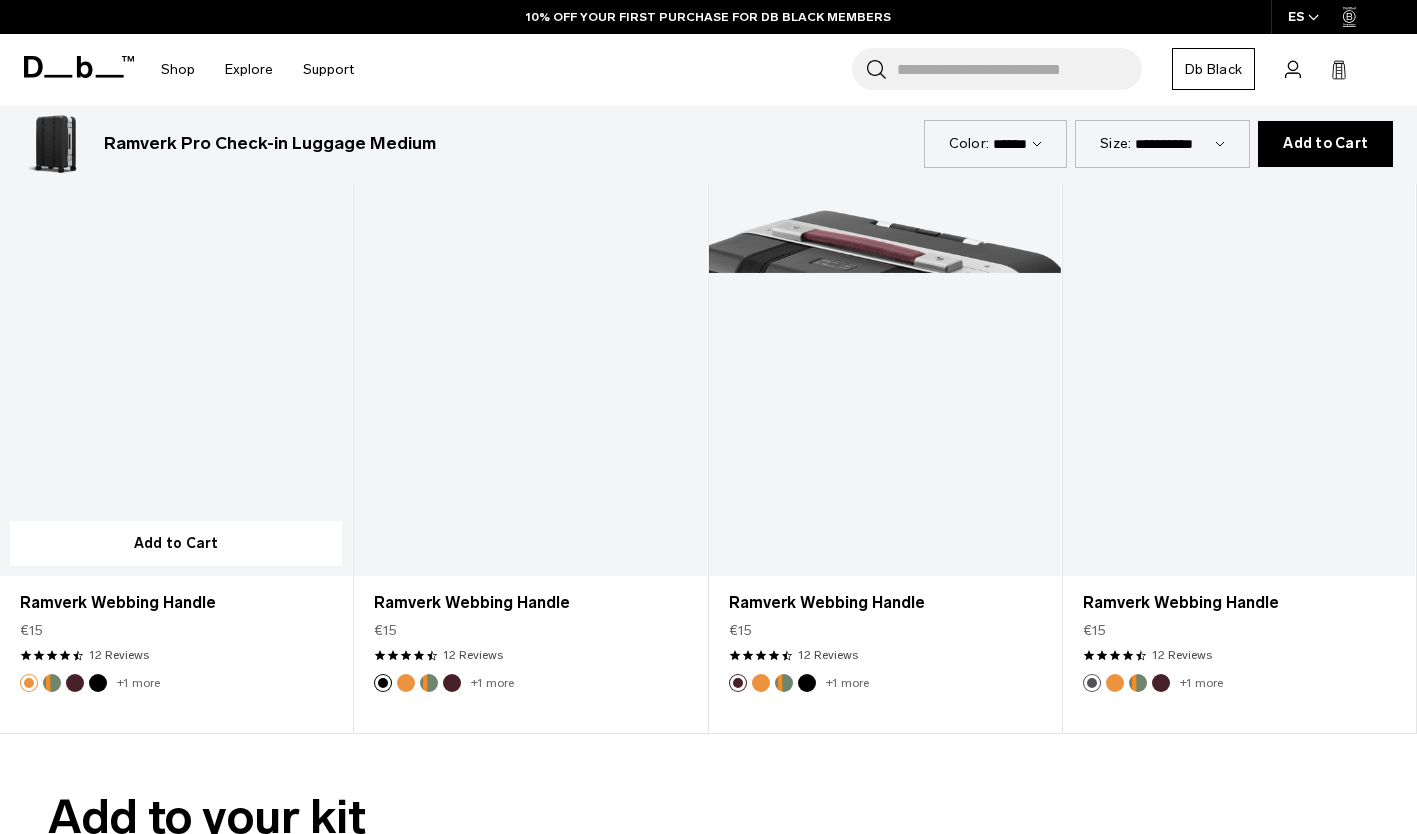 scroll, scrollTop: 3505, scrollLeft: 0, axis: vertical 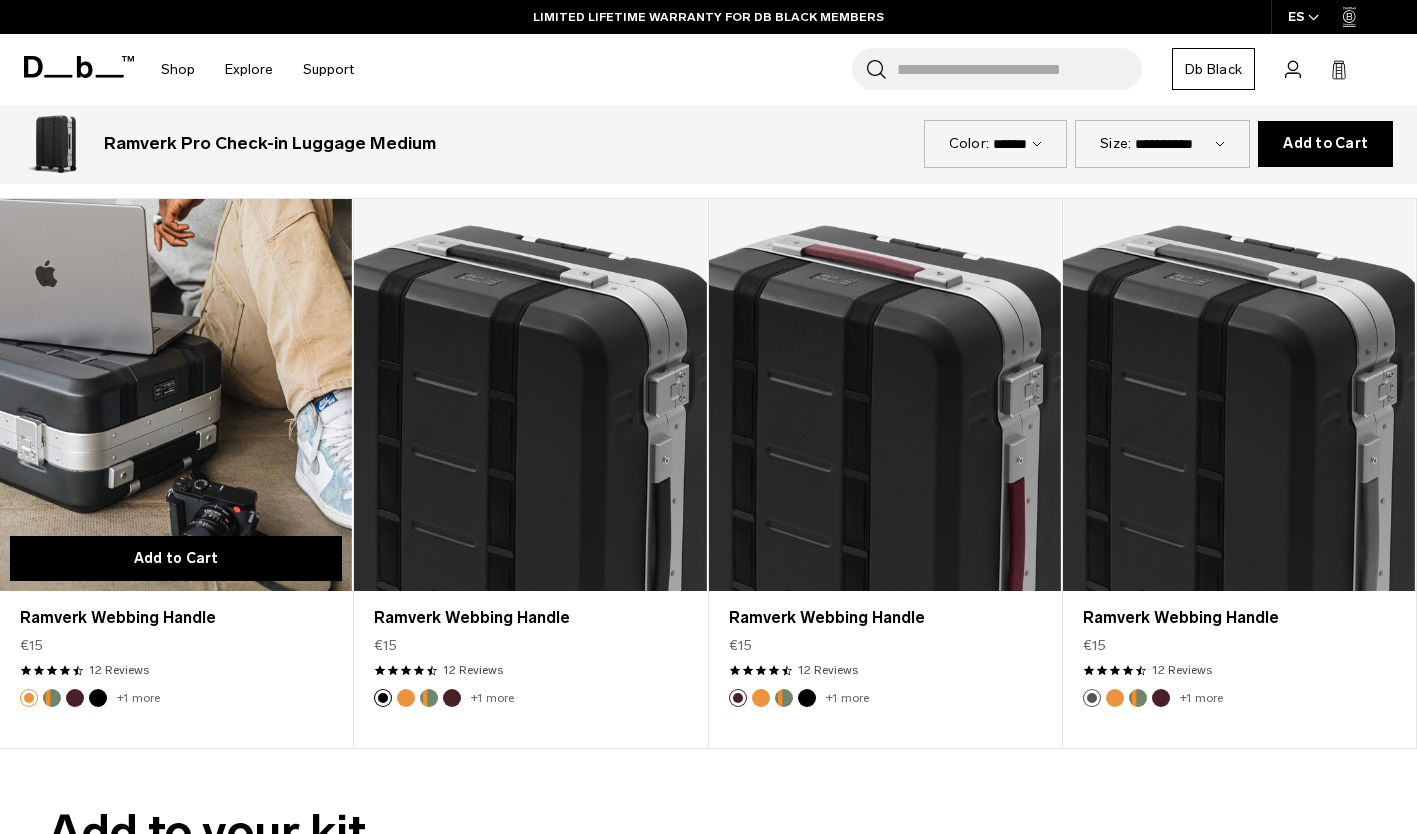 click on "Add to Cart" at bounding box center [176, 558] 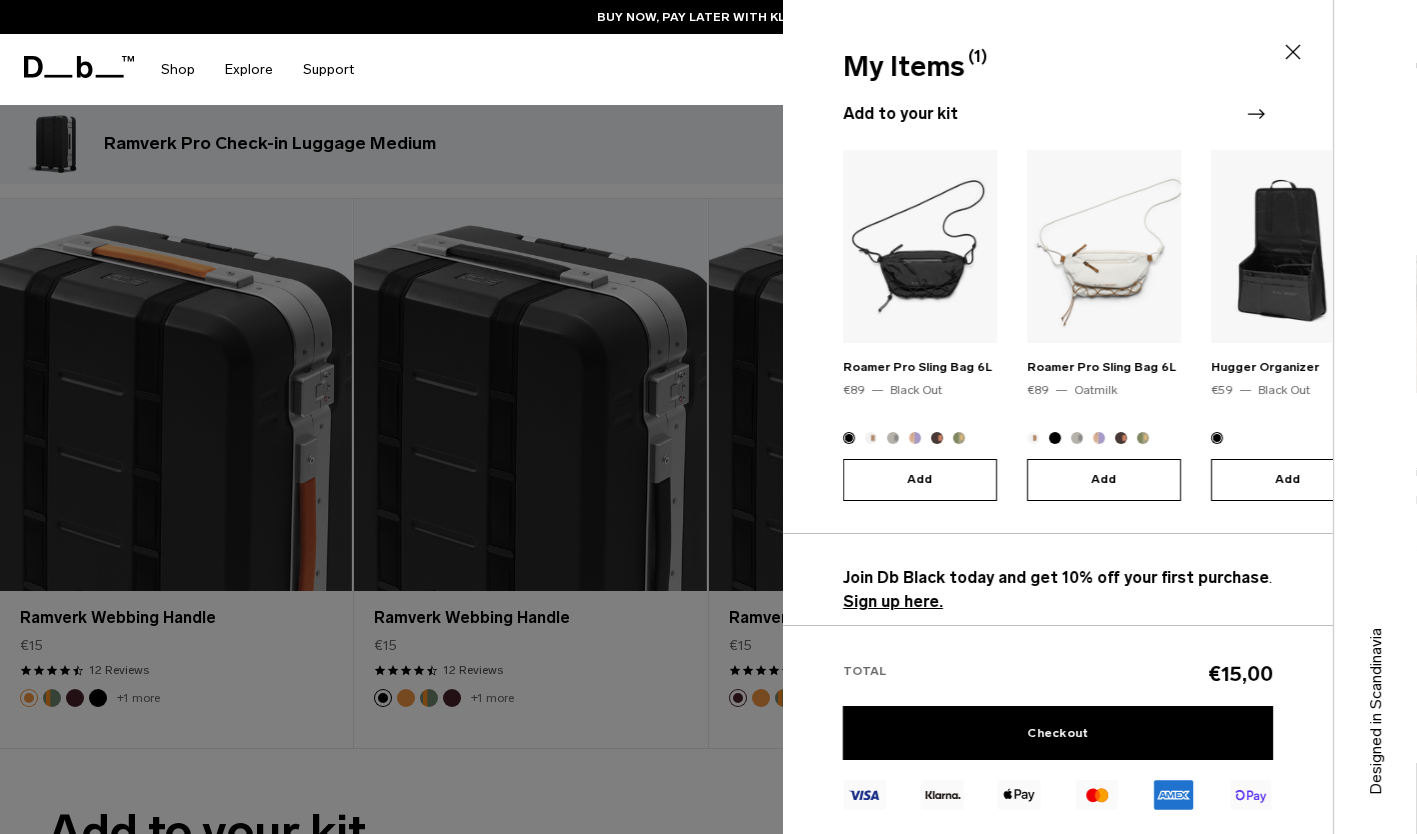 scroll, scrollTop: 213, scrollLeft: 0, axis: vertical 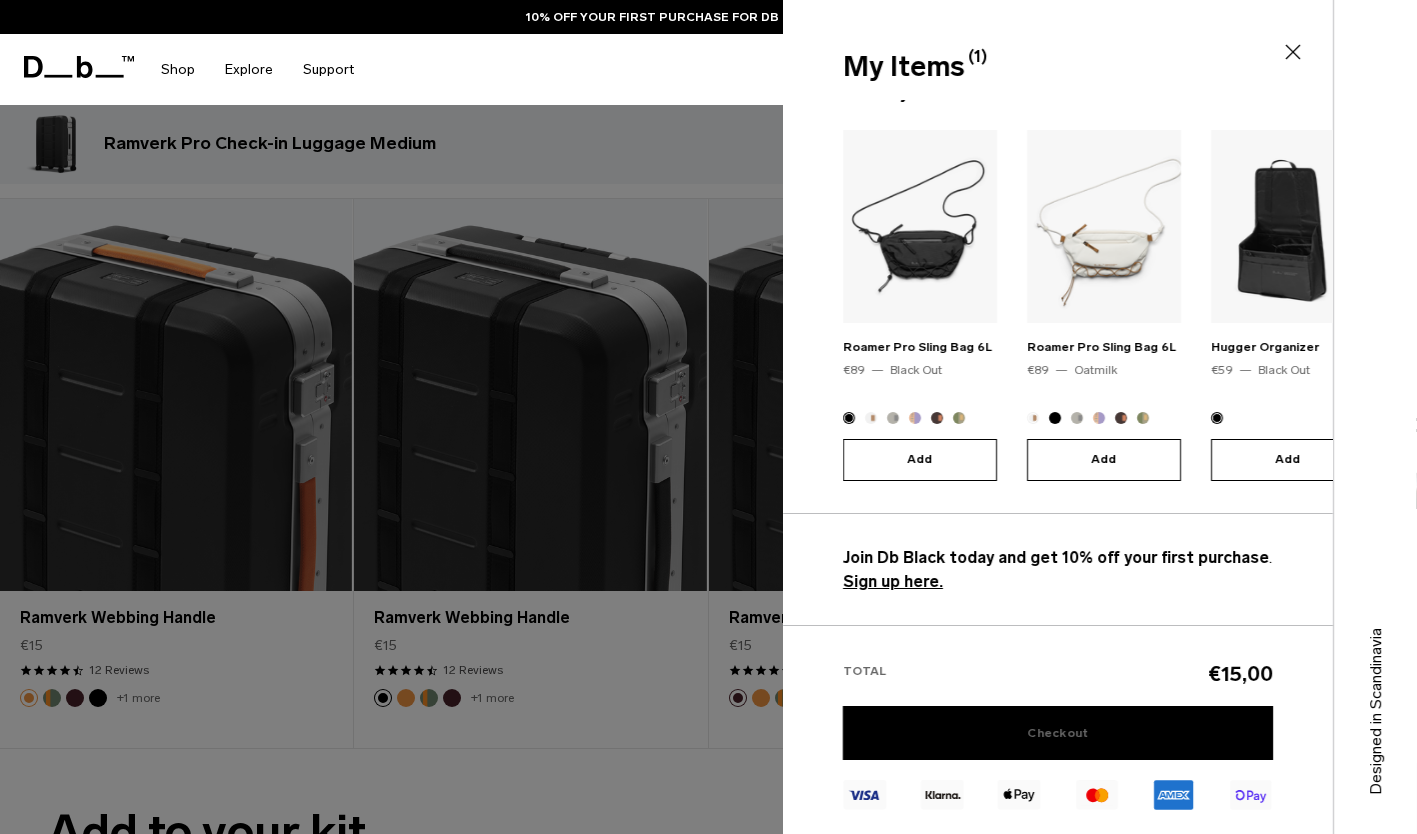click on "Checkout" at bounding box center [1058, 733] 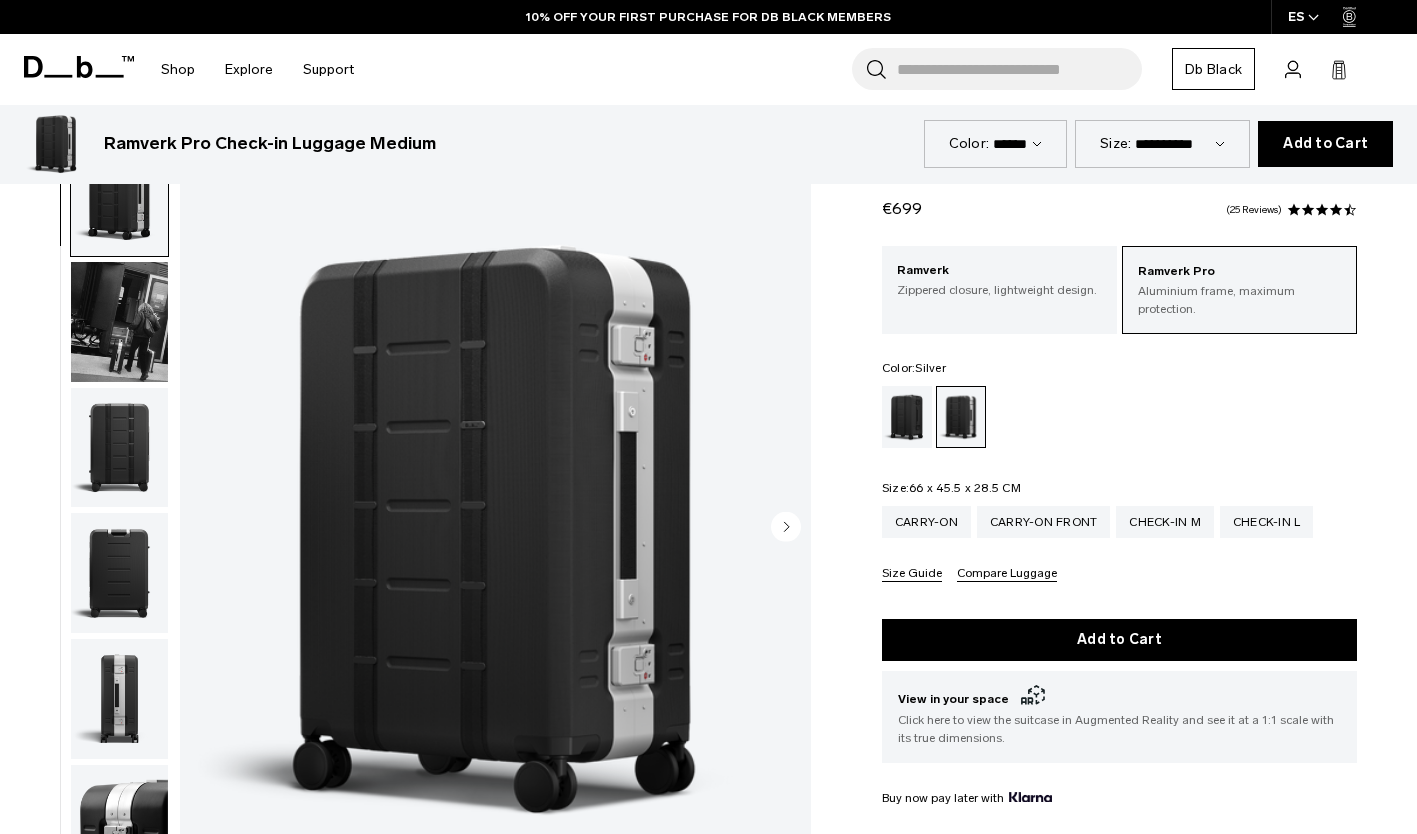 scroll, scrollTop: 3683, scrollLeft: 0, axis: vertical 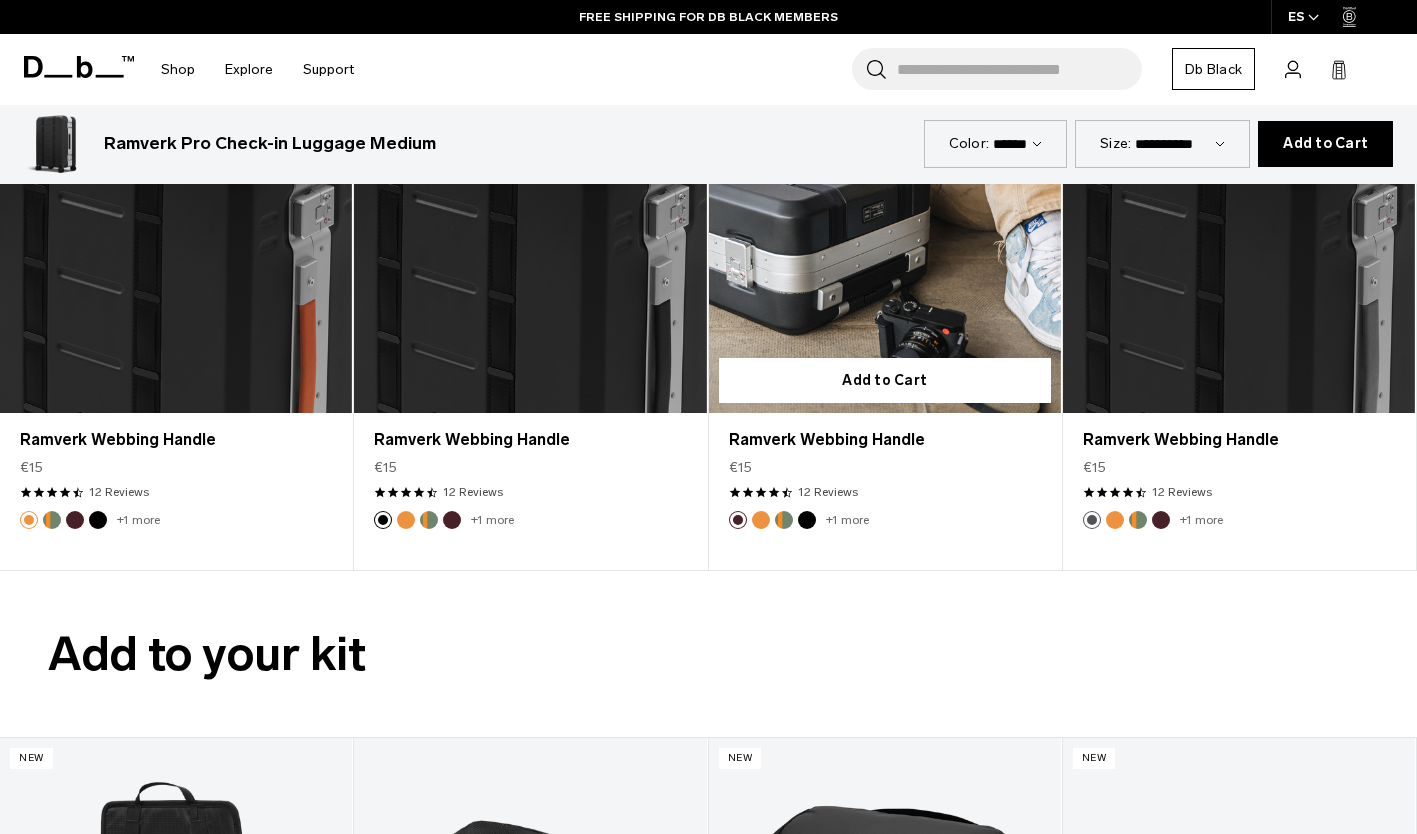 click at bounding box center [761, 520] 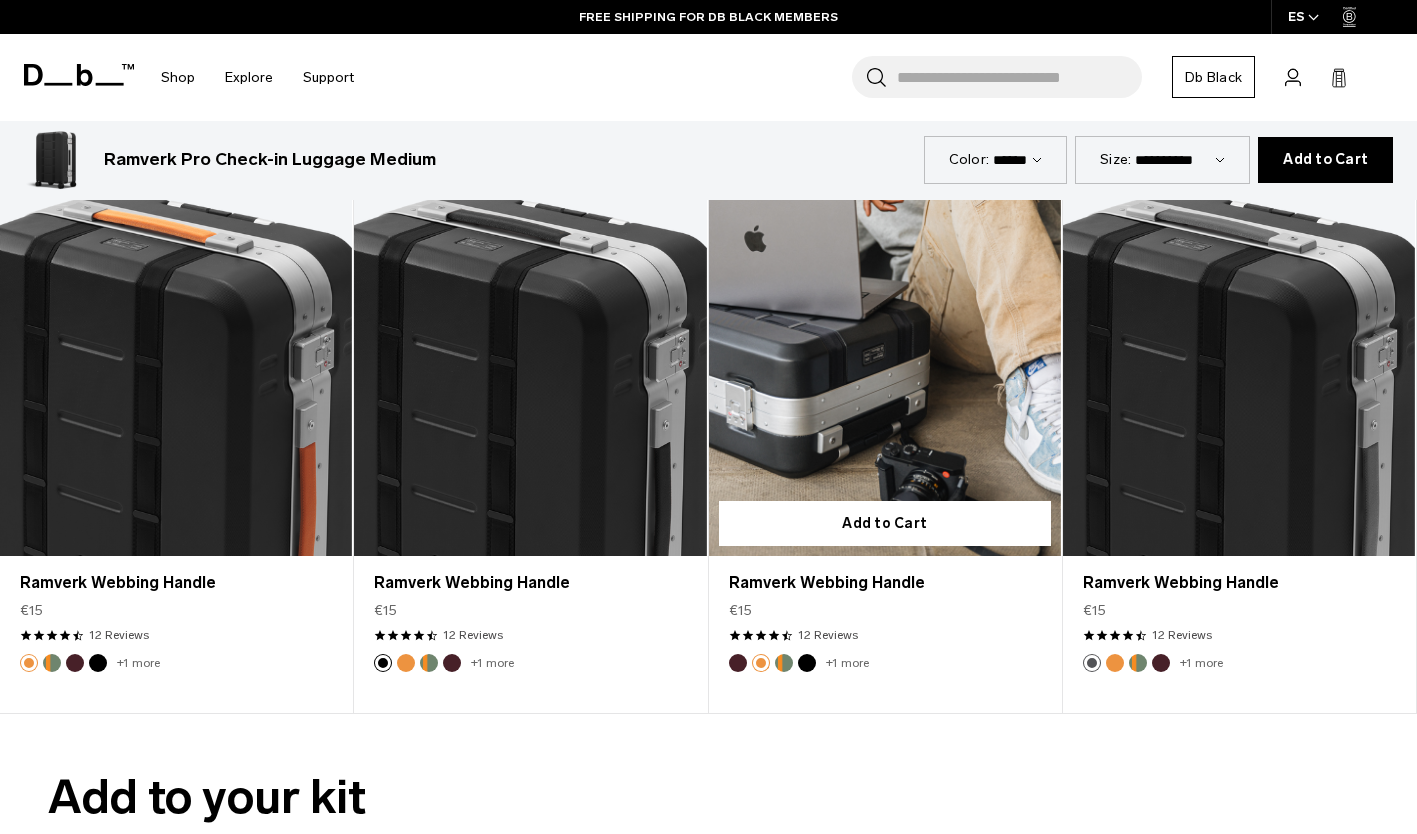 scroll, scrollTop: 3541, scrollLeft: 0, axis: vertical 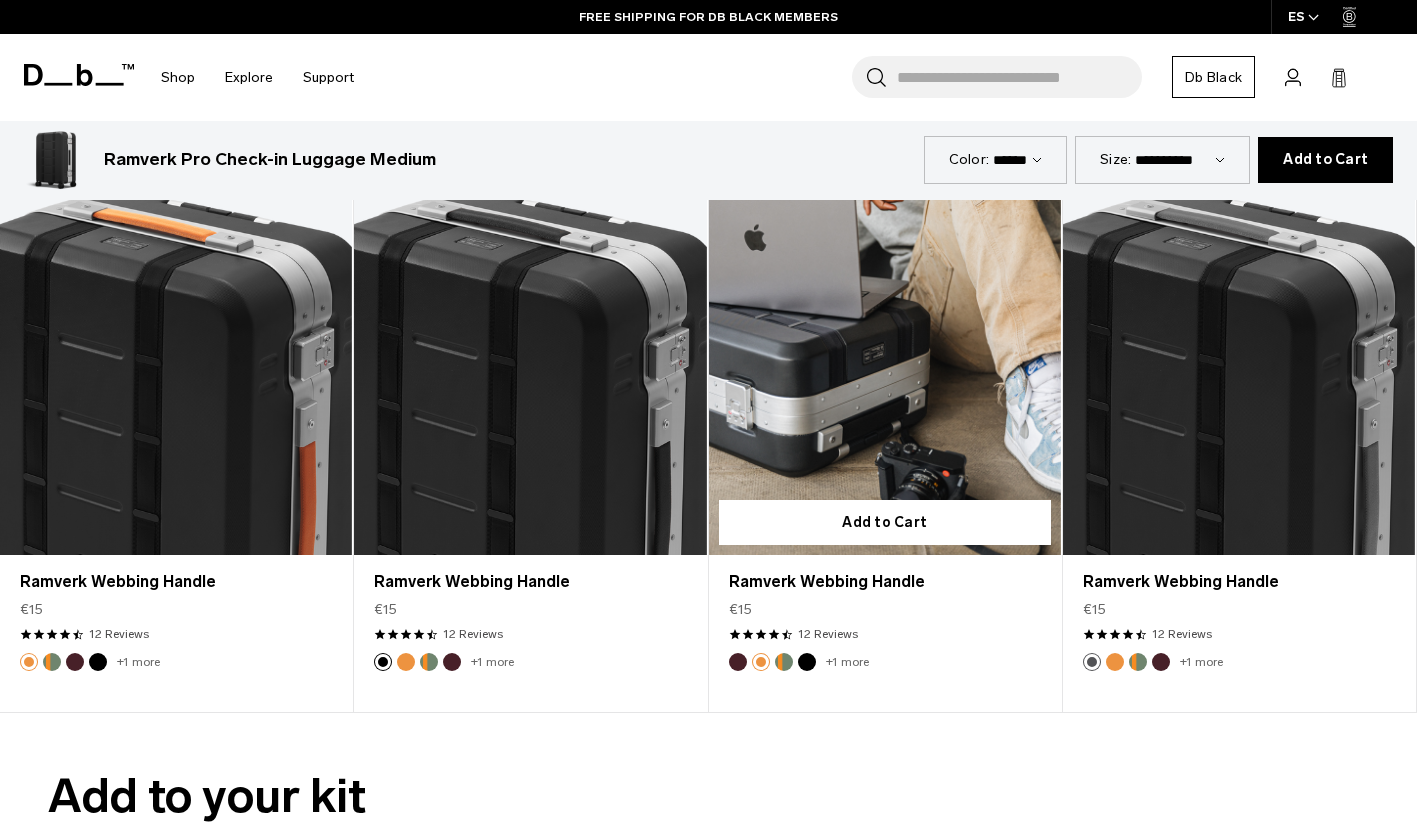 click at bounding box center [784, 662] 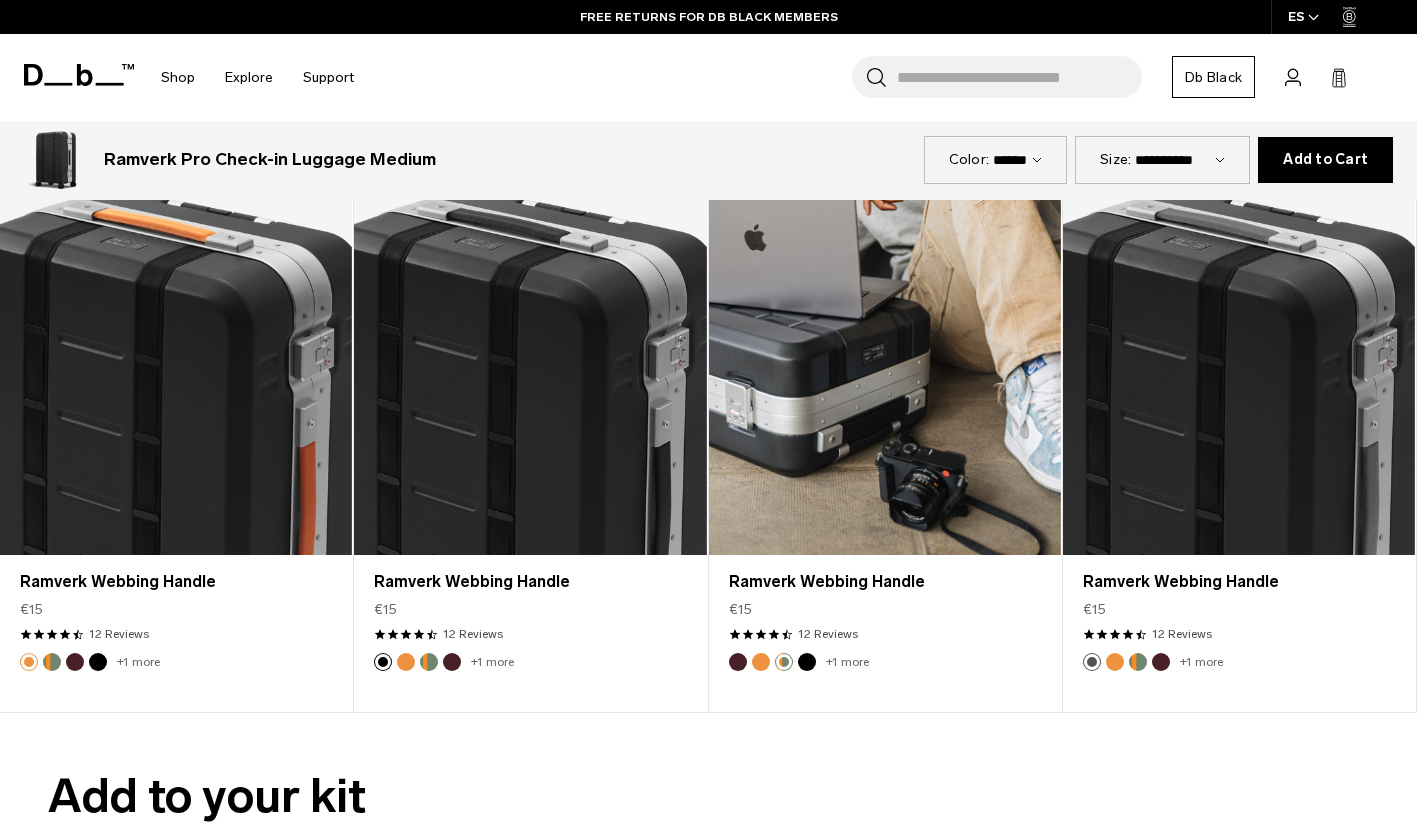 click at bounding box center [784, 662] 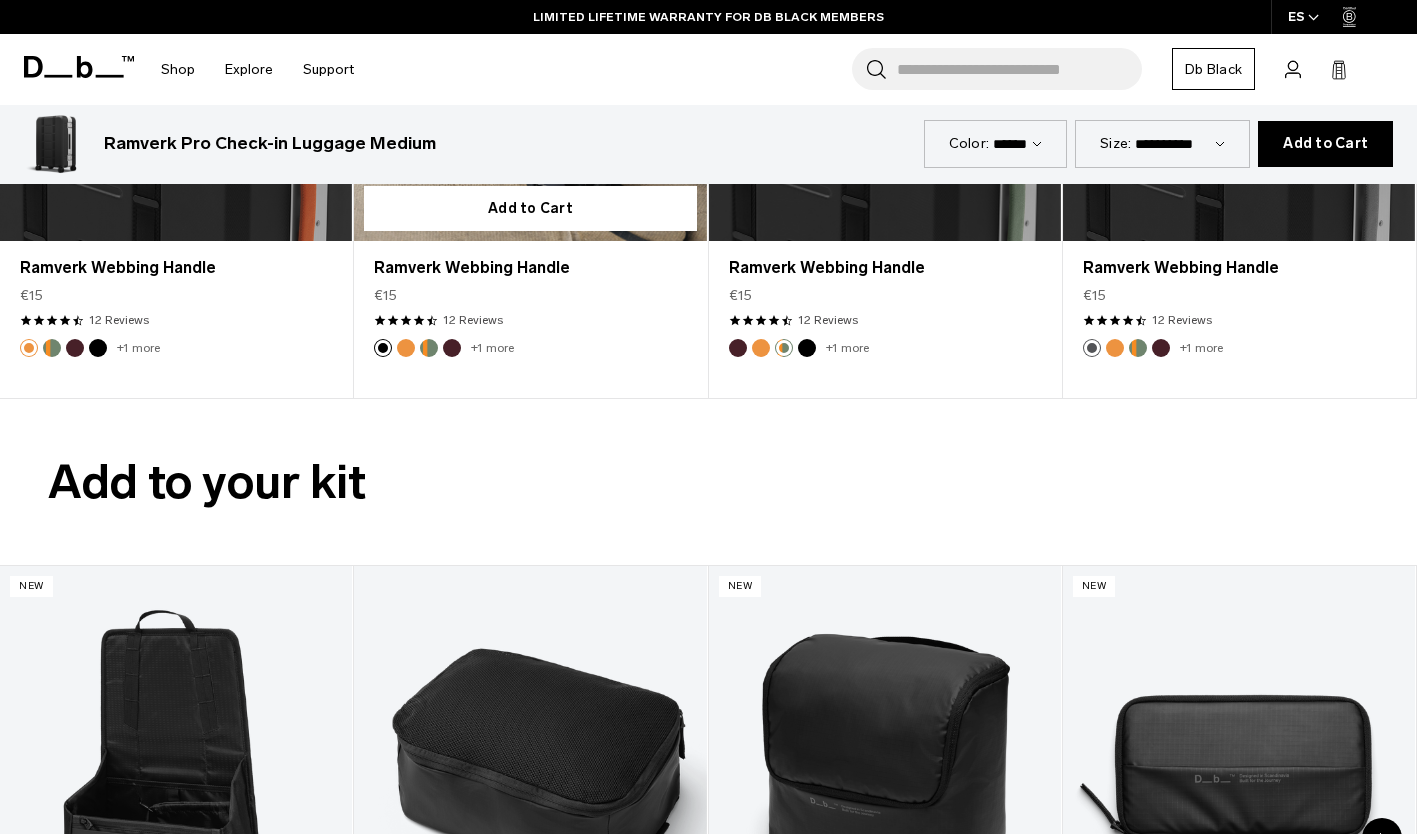 scroll, scrollTop: 3854, scrollLeft: 0, axis: vertical 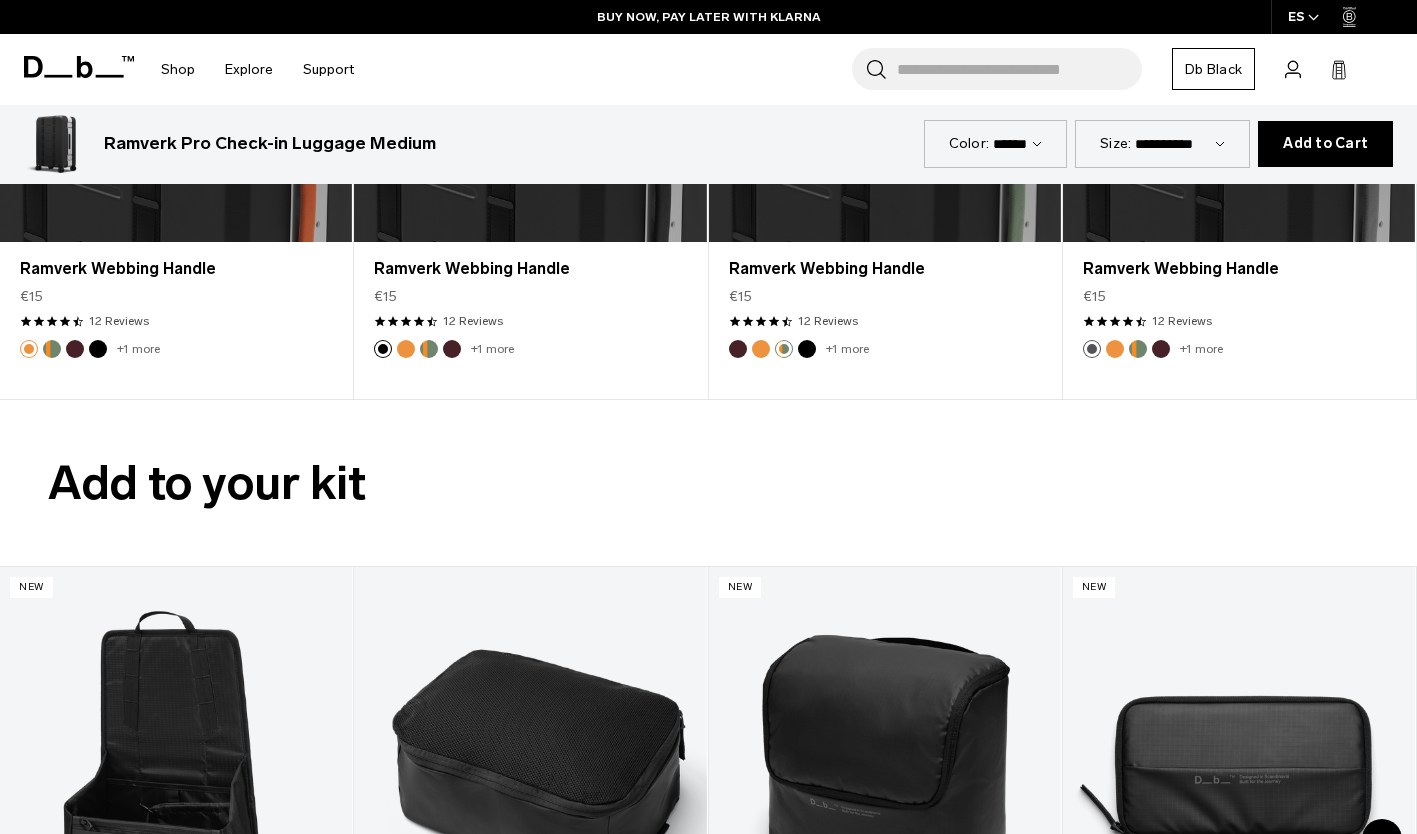 click on "*********
******" at bounding box center [1017, 143] 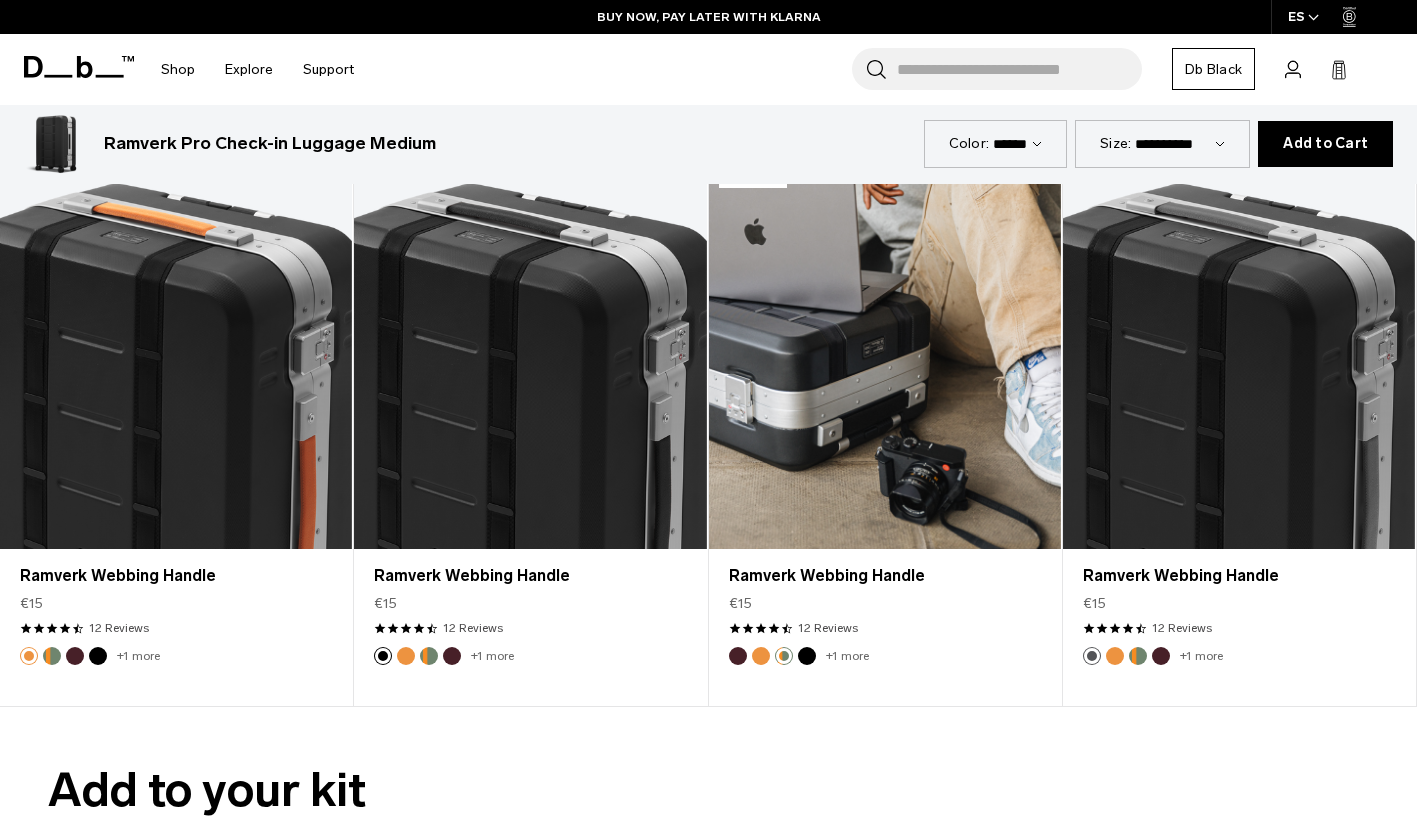 scroll, scrollTop: 3546, scrollLeft: 0, axis: vertical 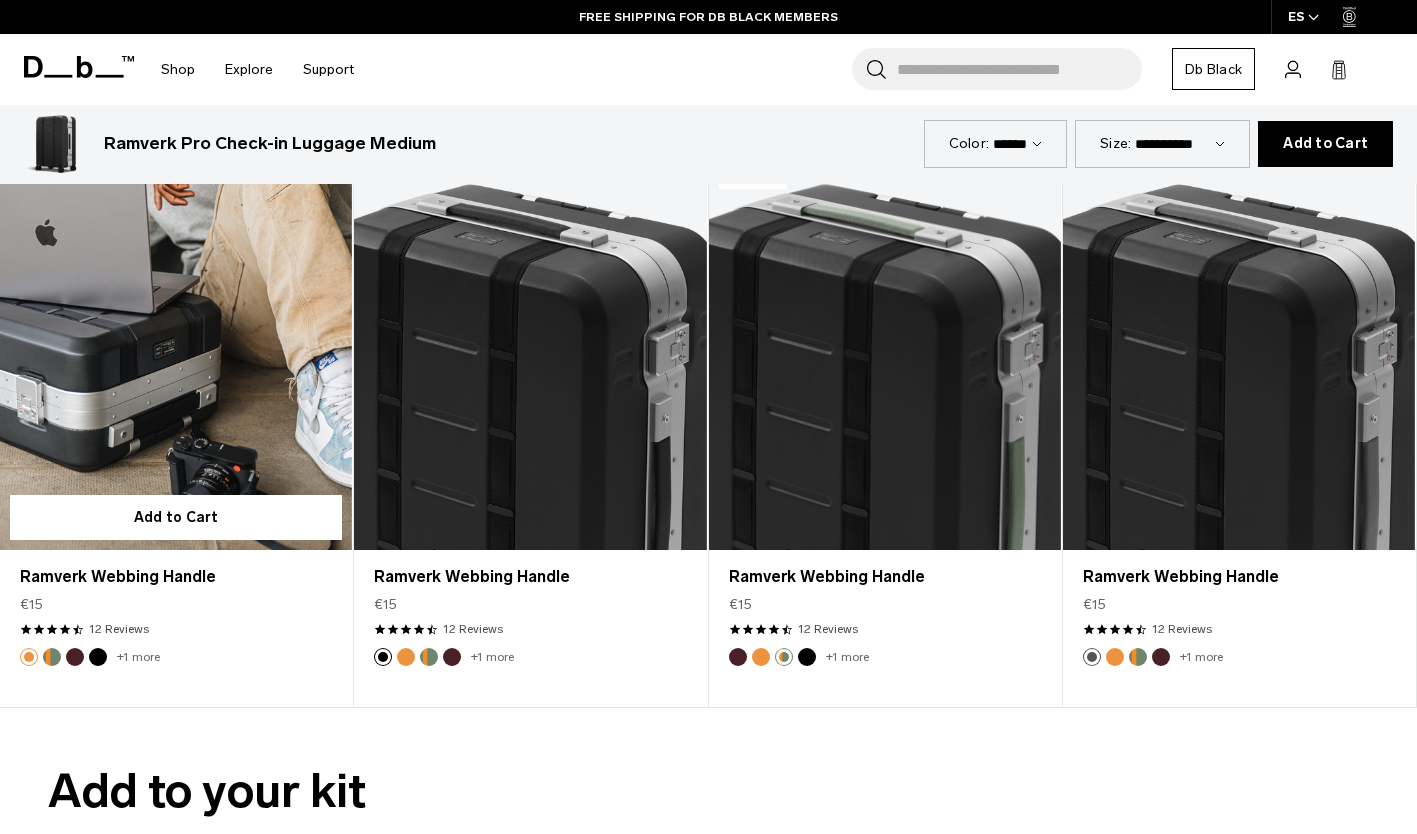 click at bounding box center (52, 657) 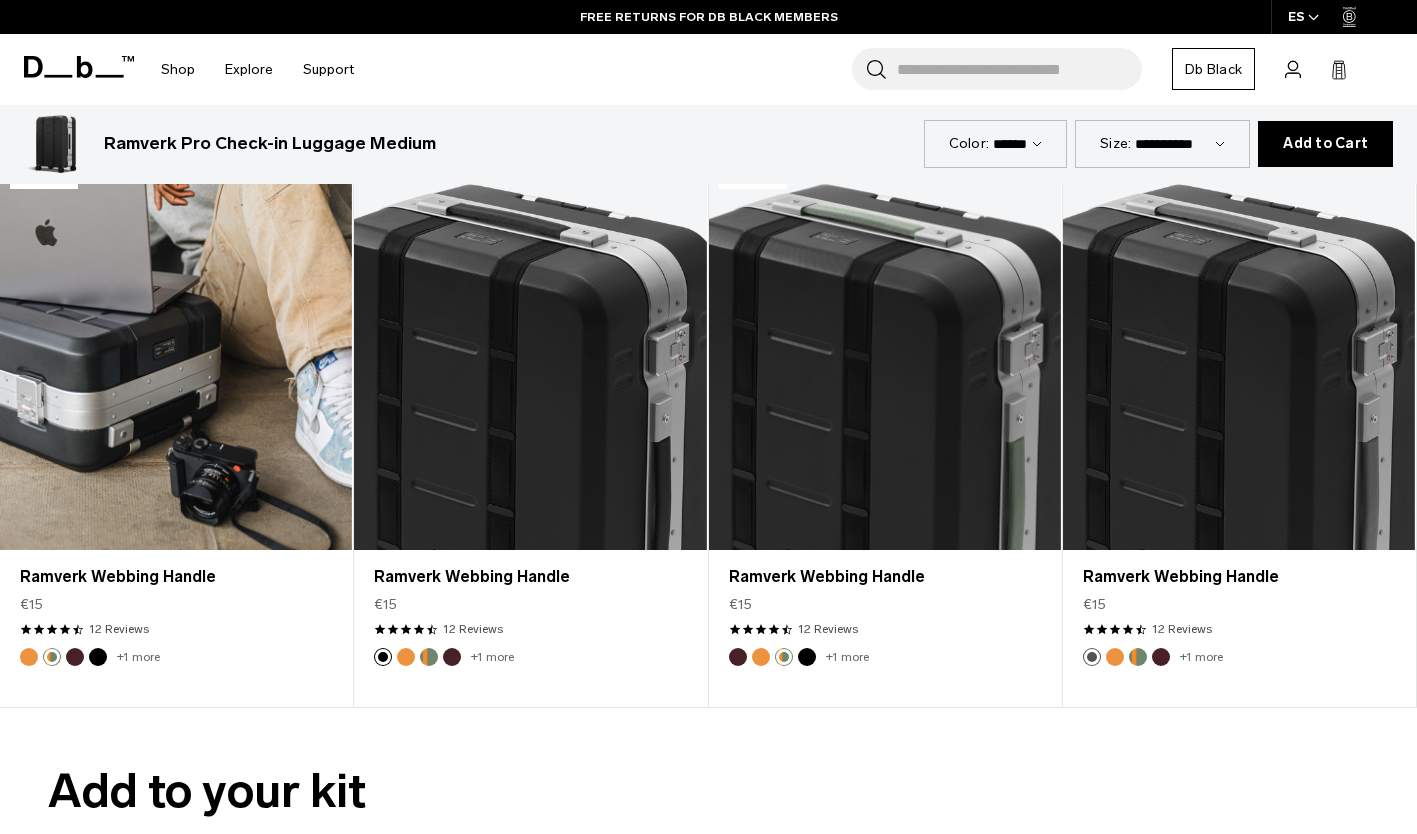 click at bounding box center [52, 657] 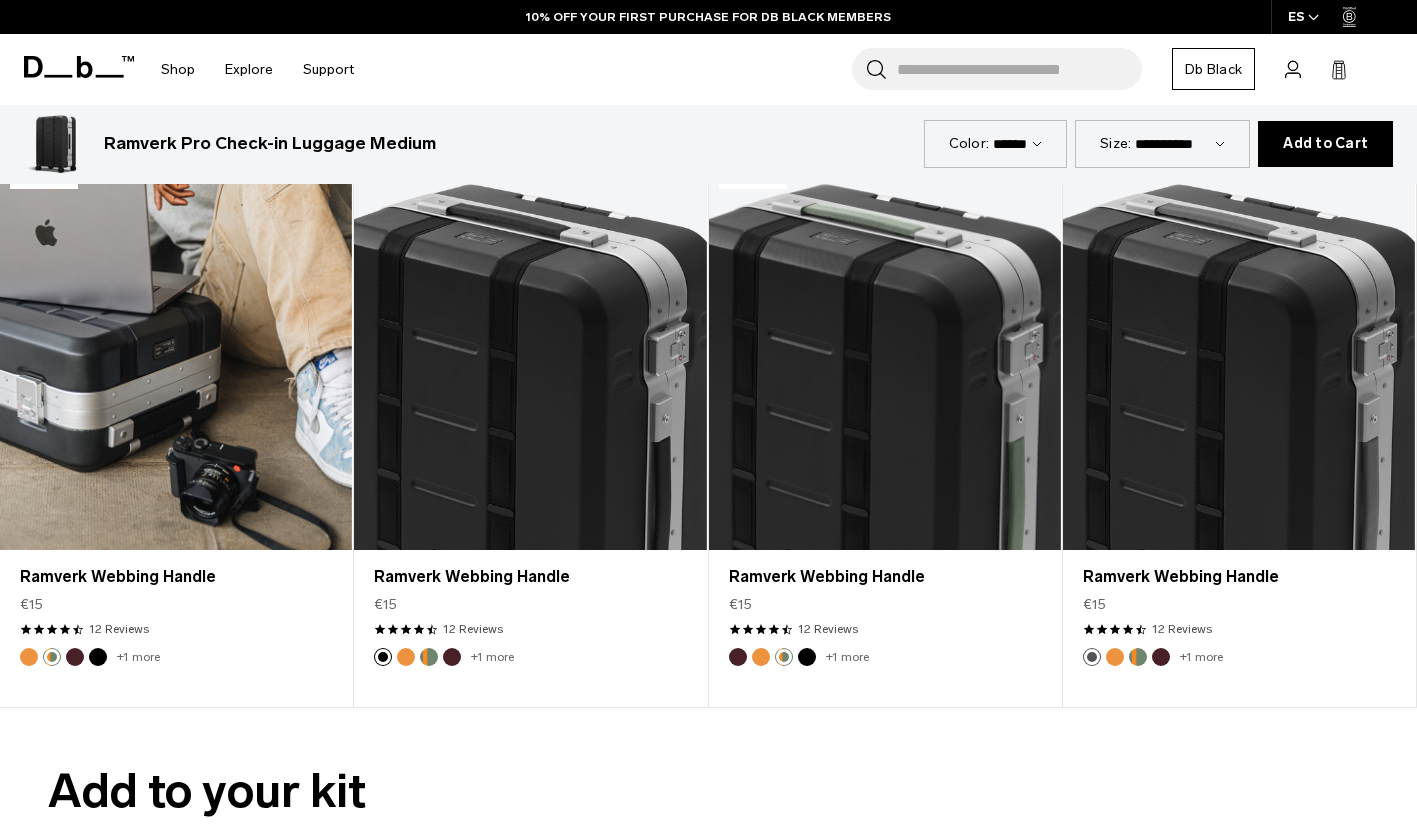 click at bounding box center [176, 353] 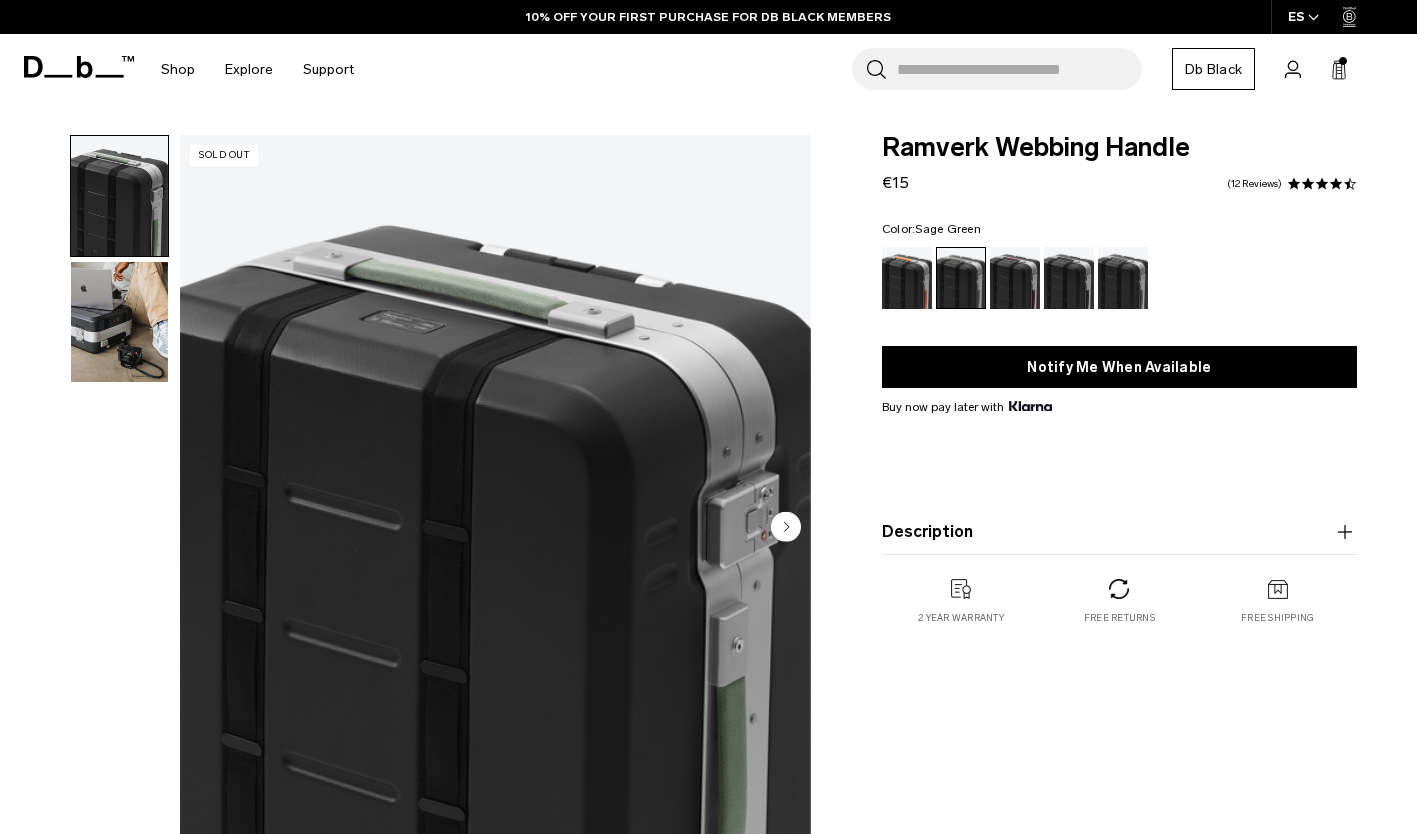 scroll, scrollTop: 0, scrollLeft: 0, axis: both 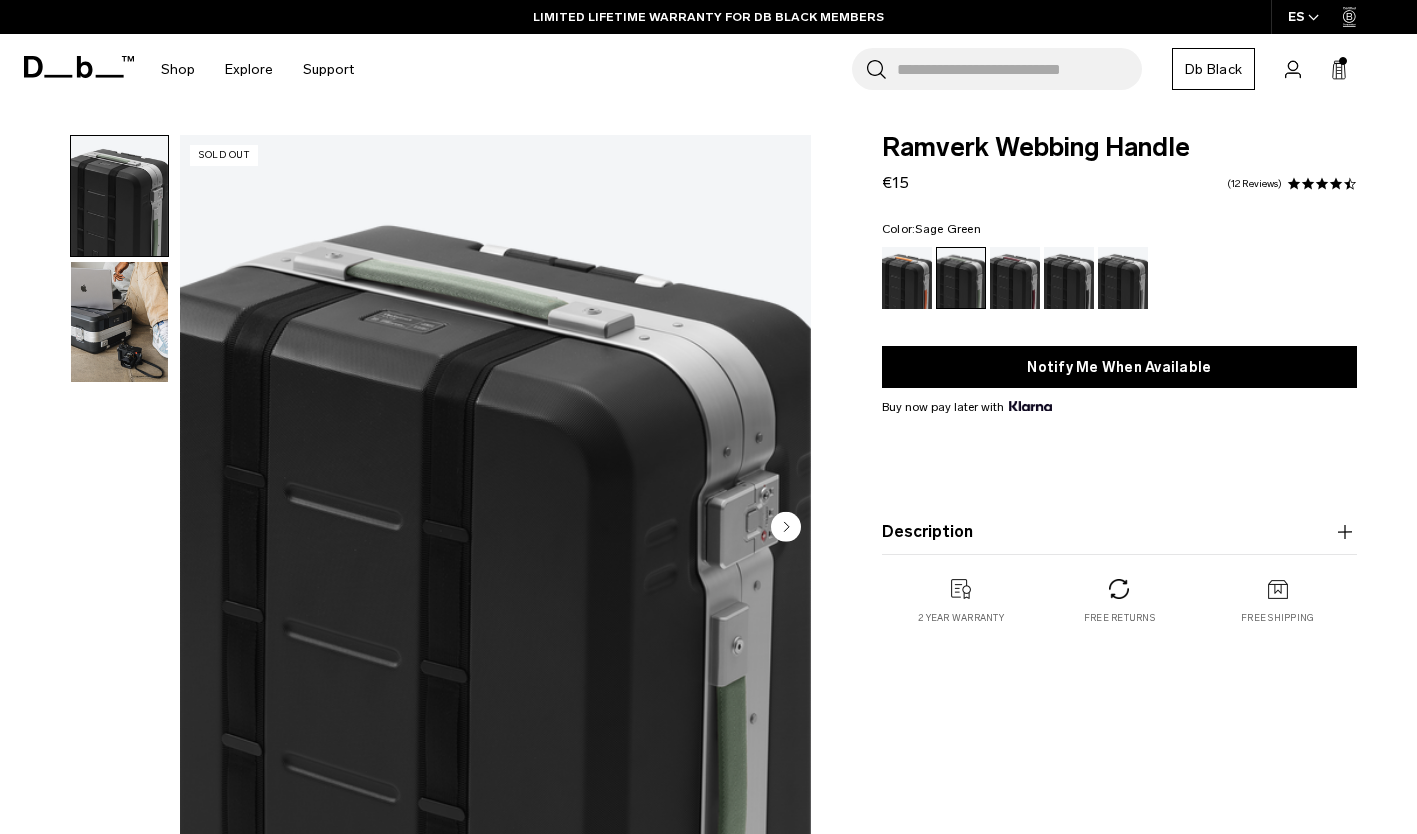 click 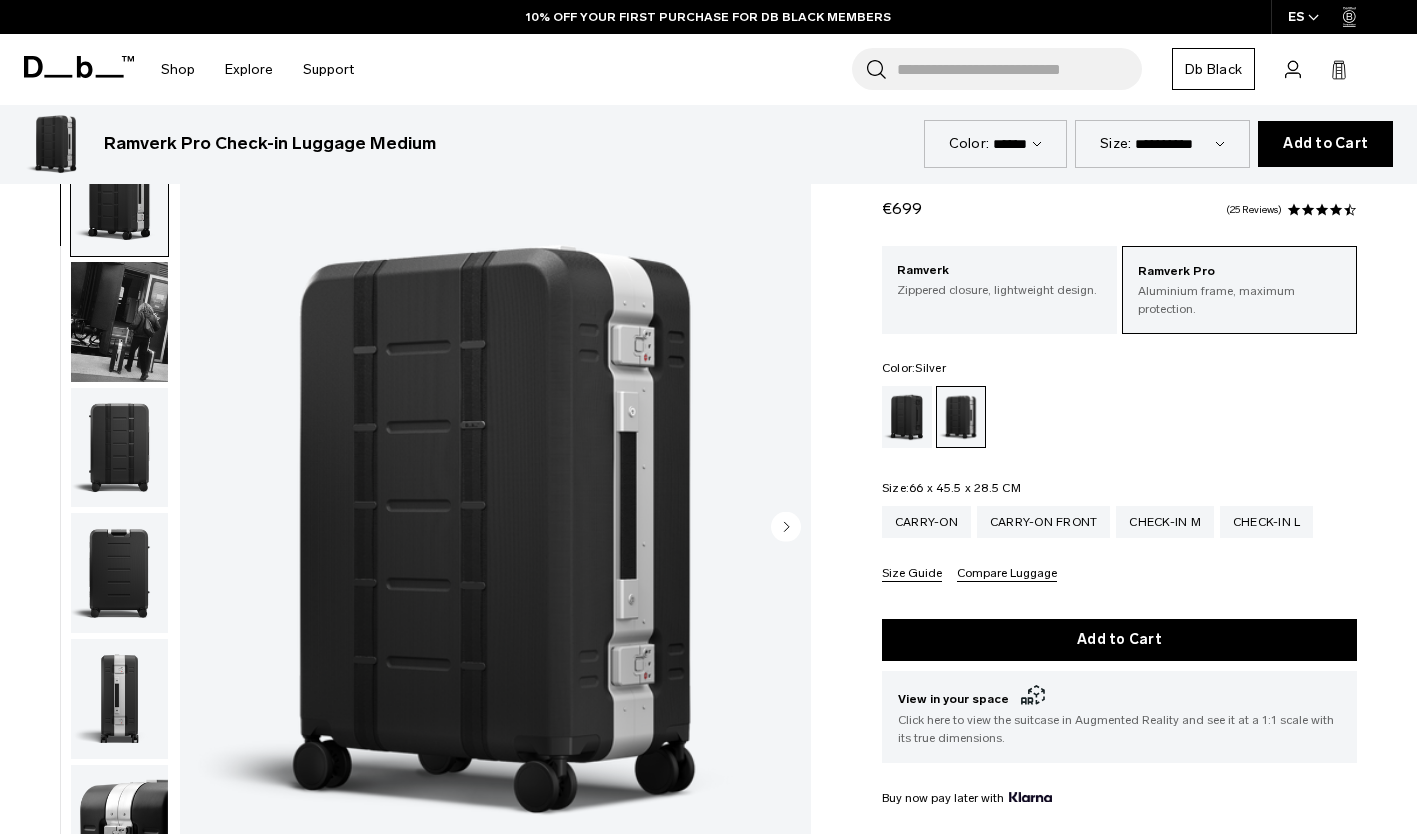 scroll, scrollTop: 3546, scrollLeft: 0, axis: vertical 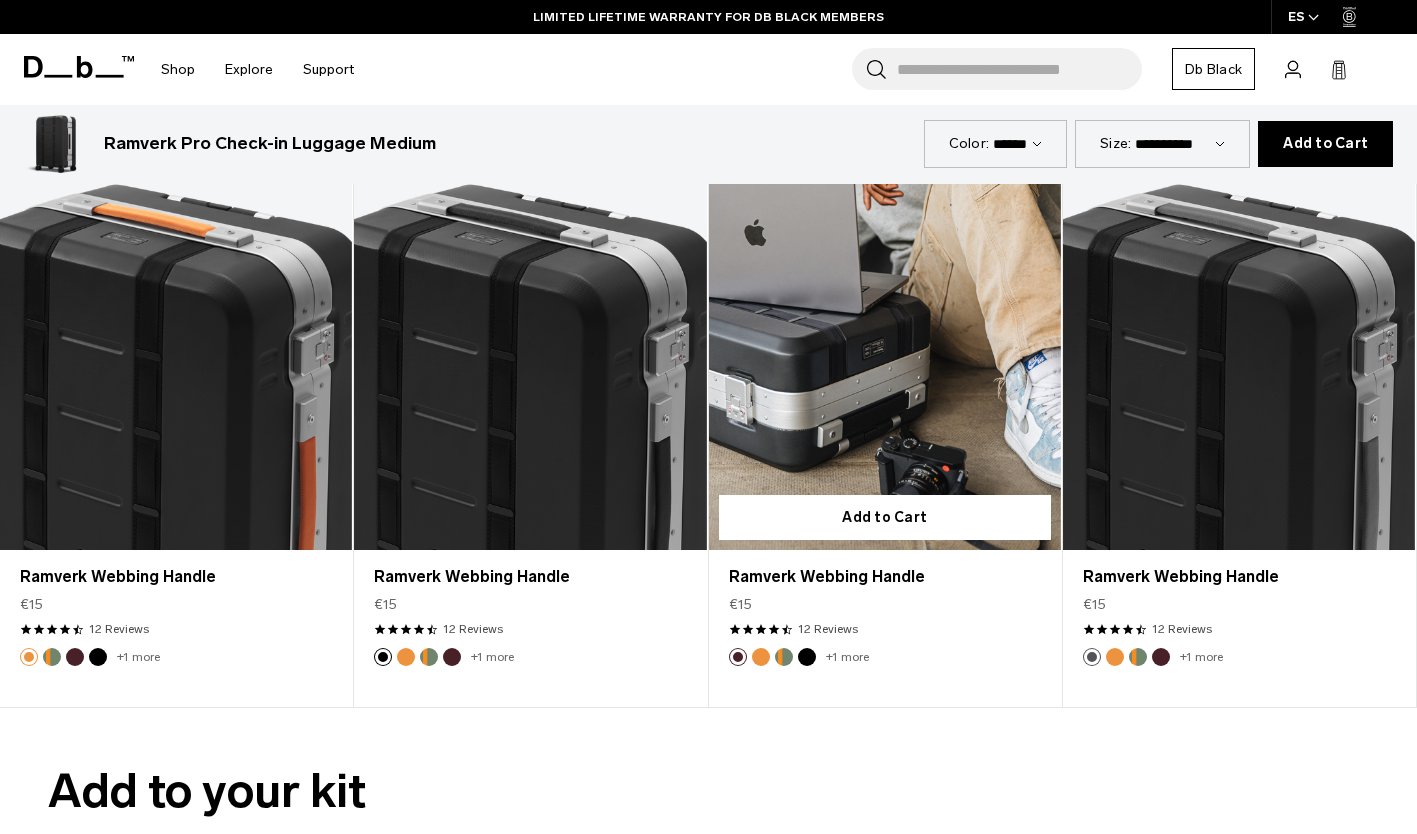 click at bounding box center [784, 657] 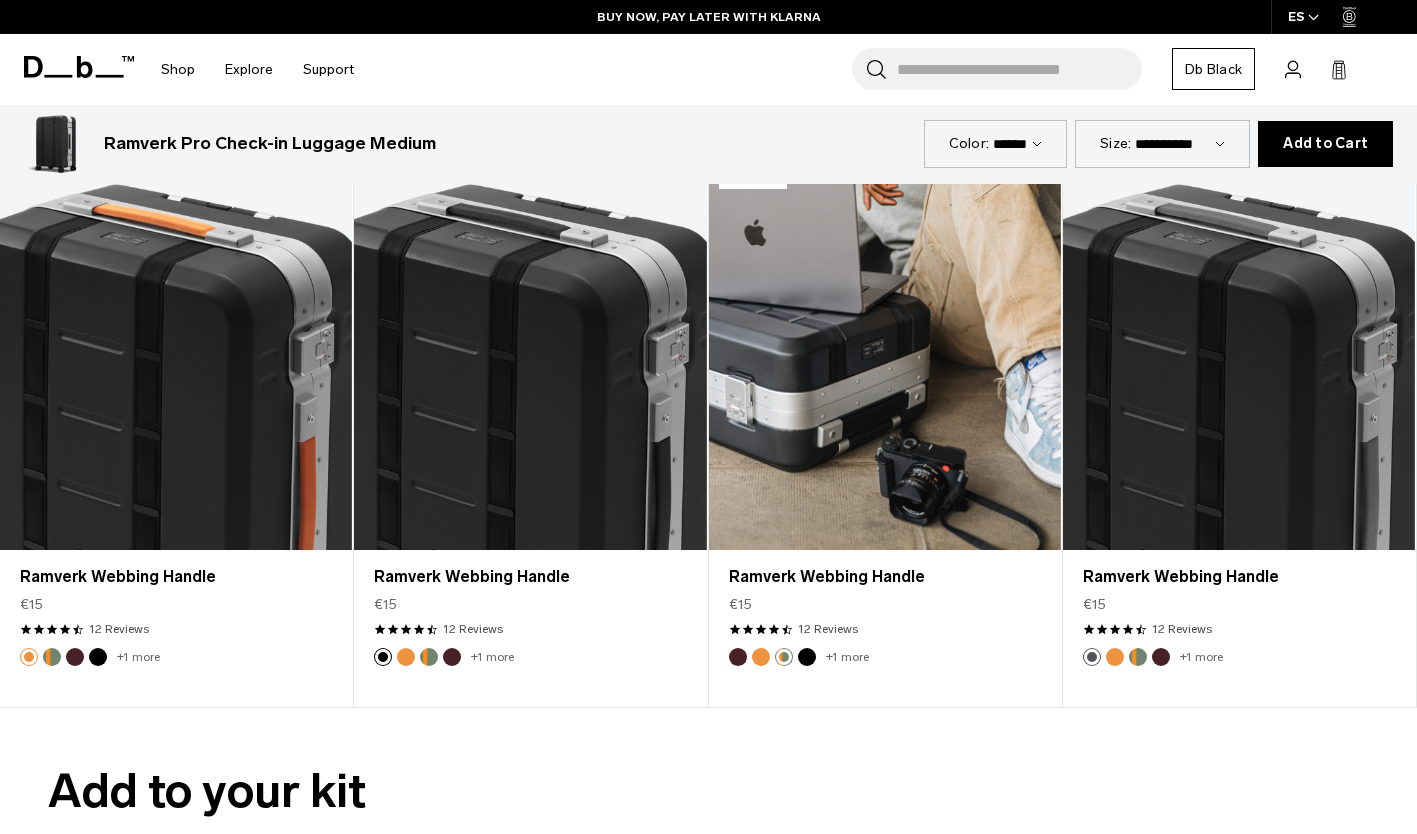 click at bounding box center (885, 353) 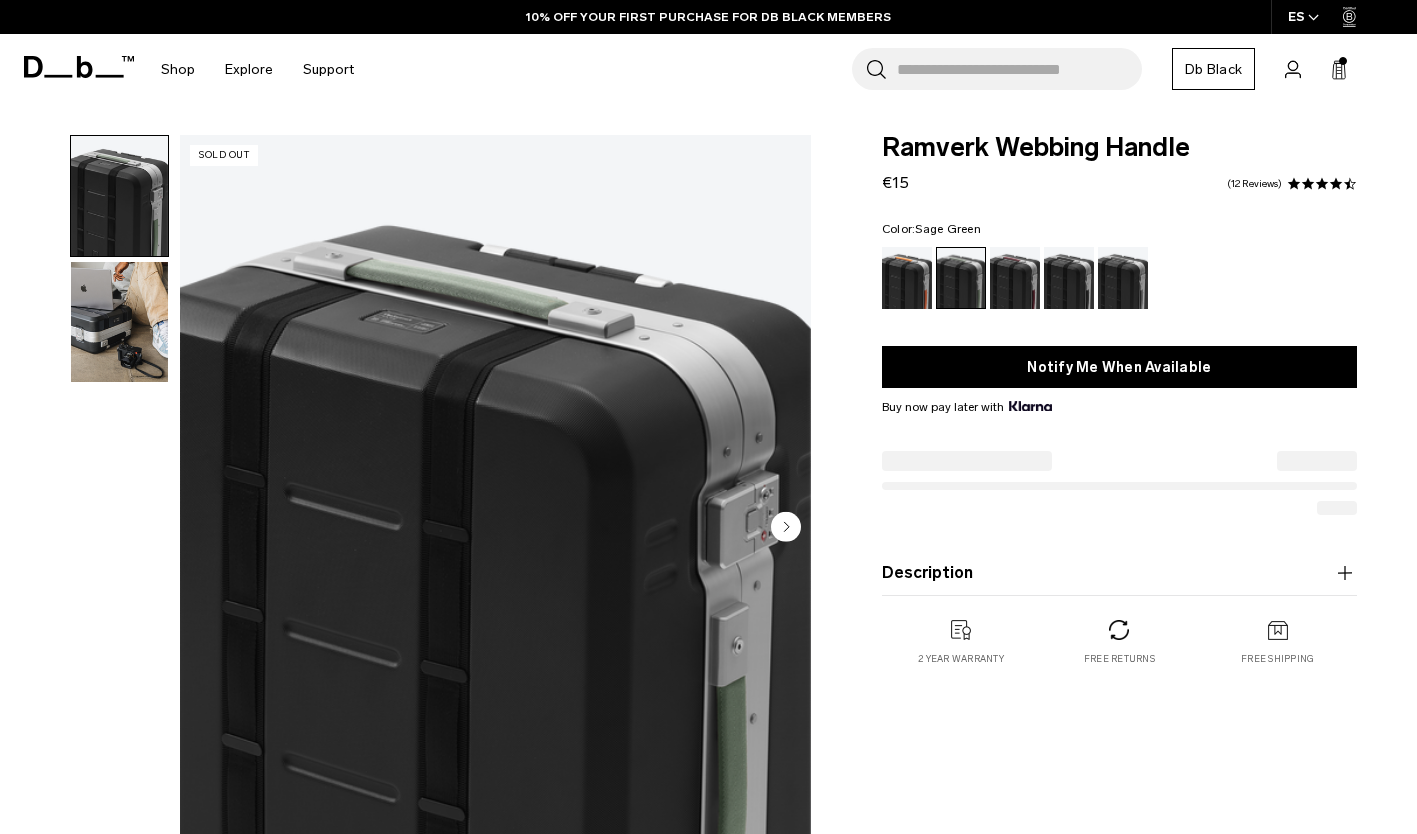 scroll, scrollTop: 0, scrollLeft: 0, axis: both 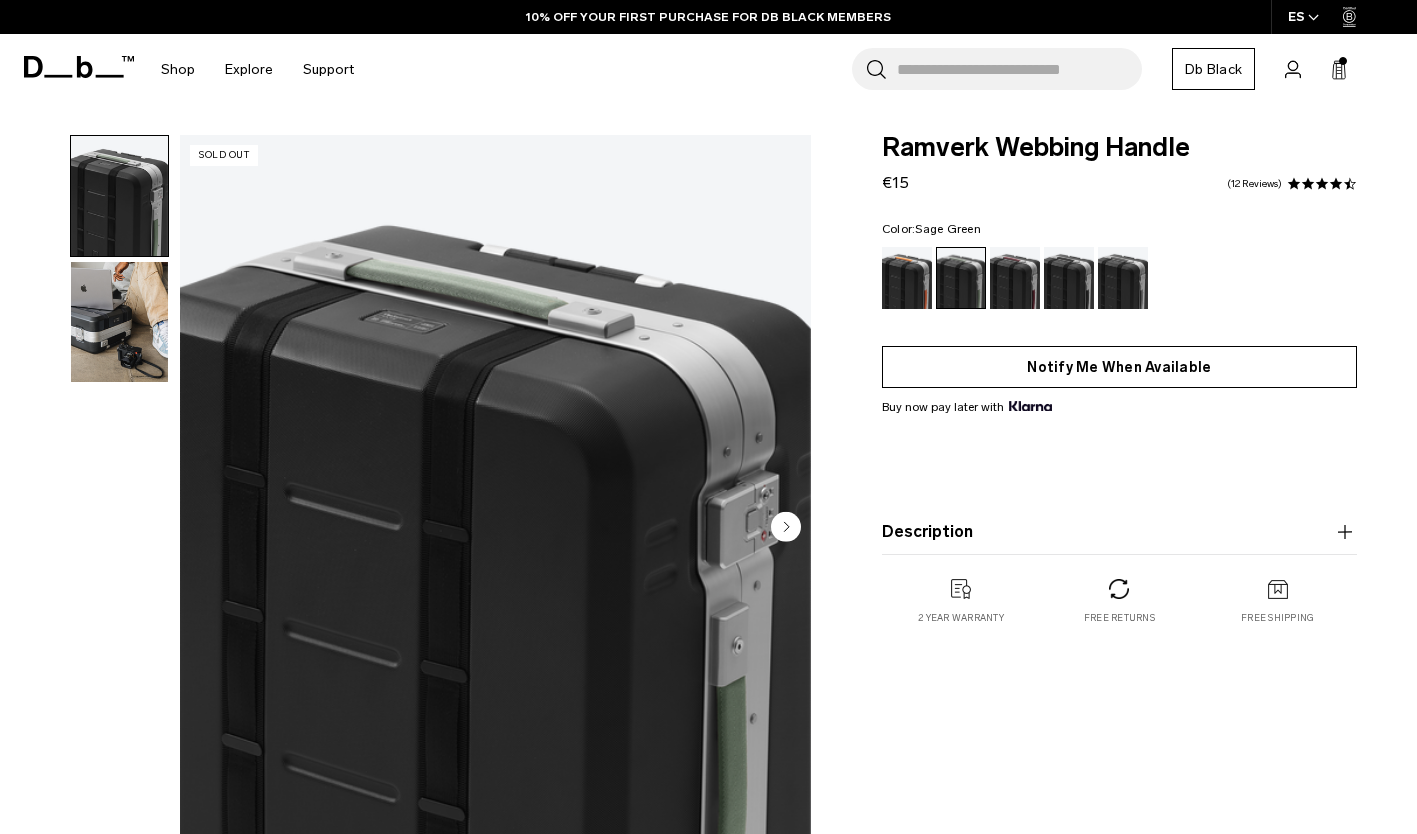 click on "Notify Me When Available" at bounding box center (1119, 367) 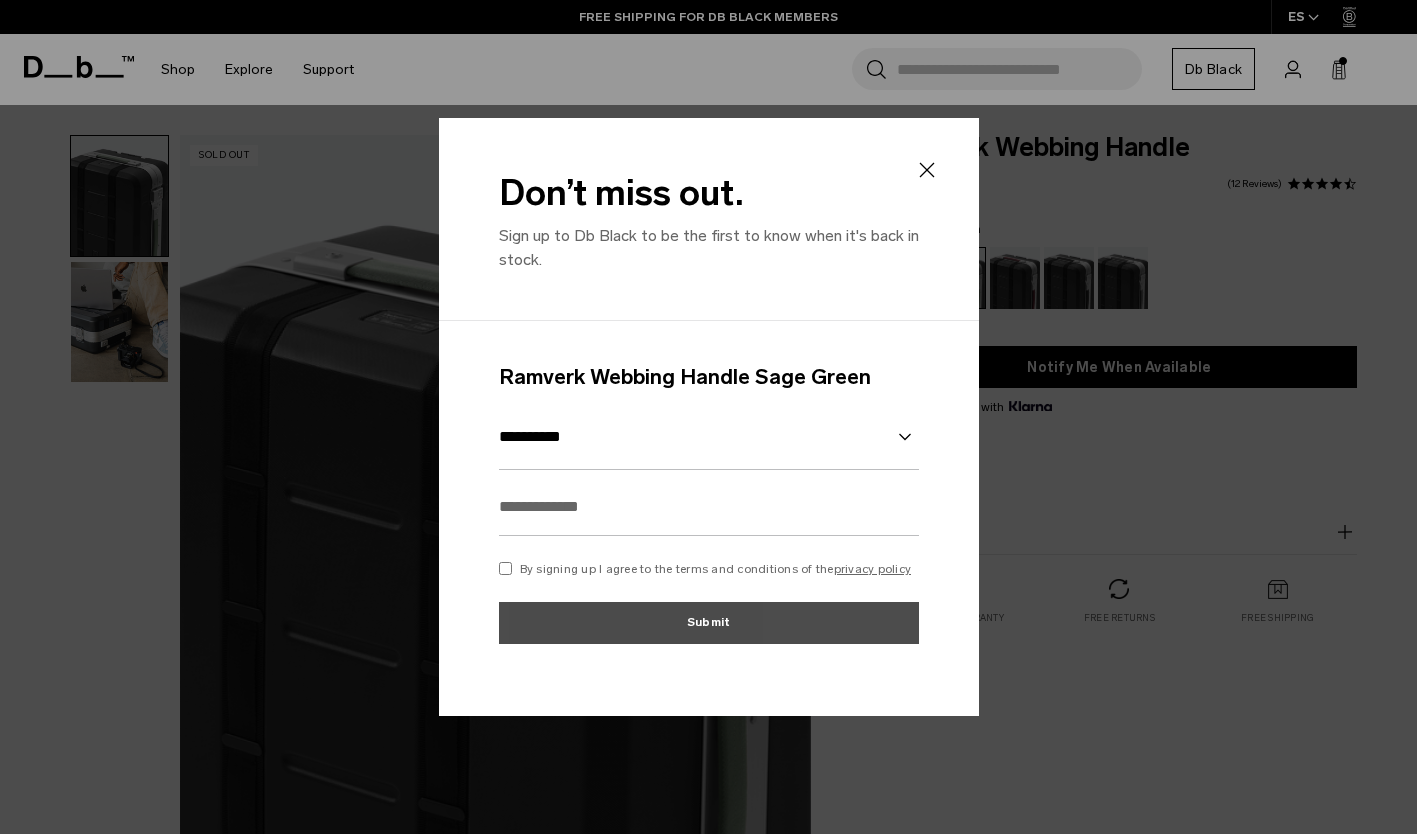 click at bounding box center (709, 507) 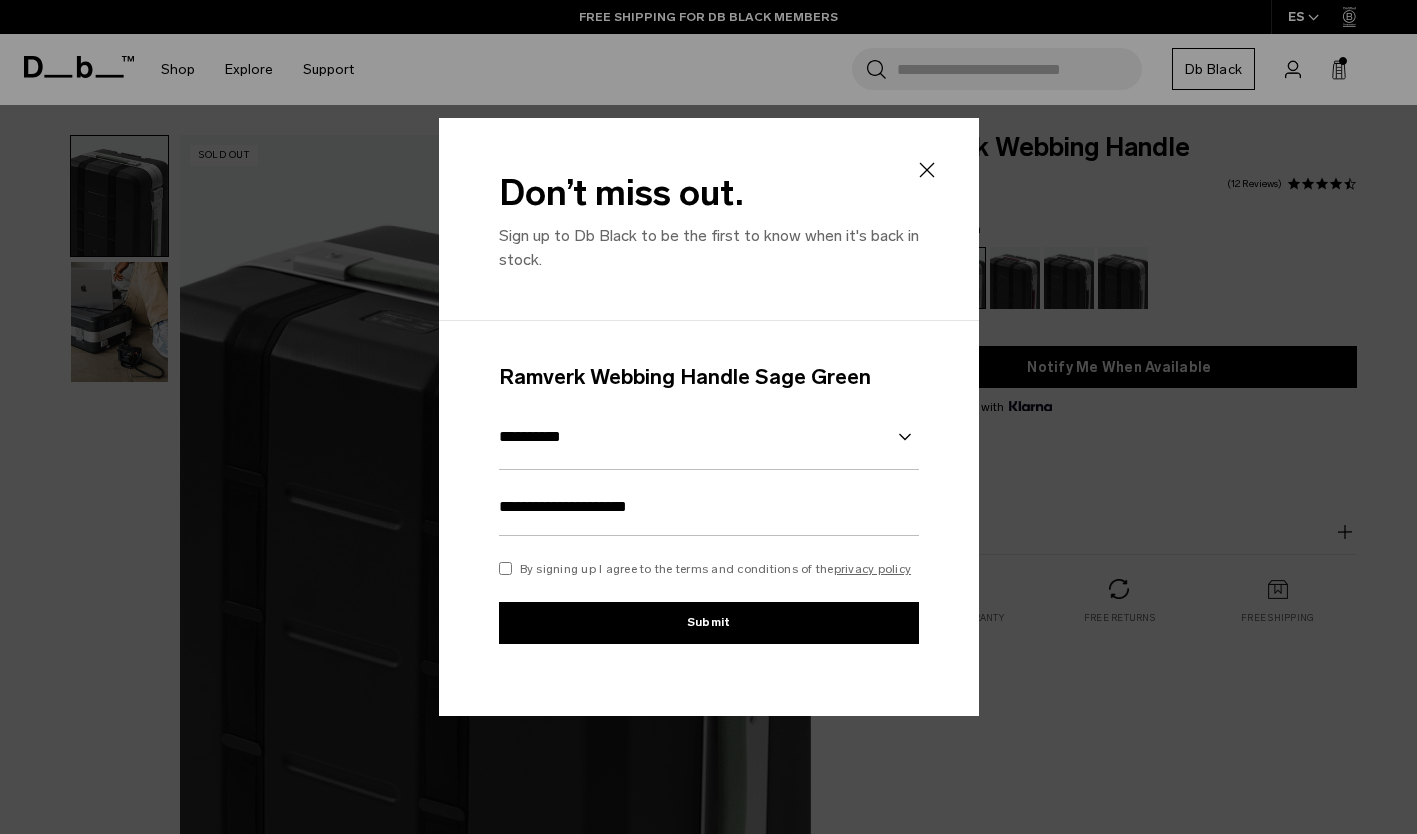 click on "Submit" at bounding box center (709, 623) 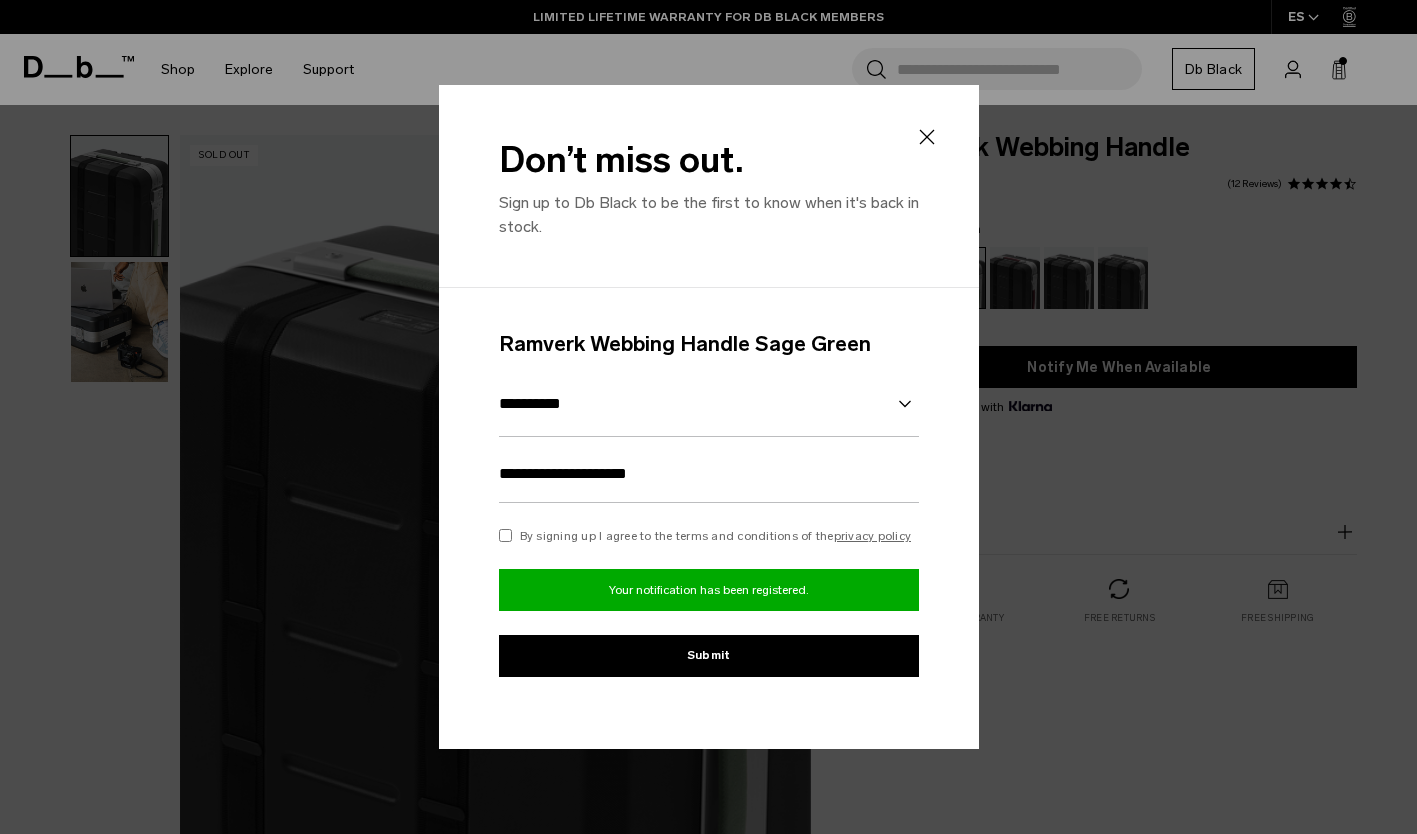 click 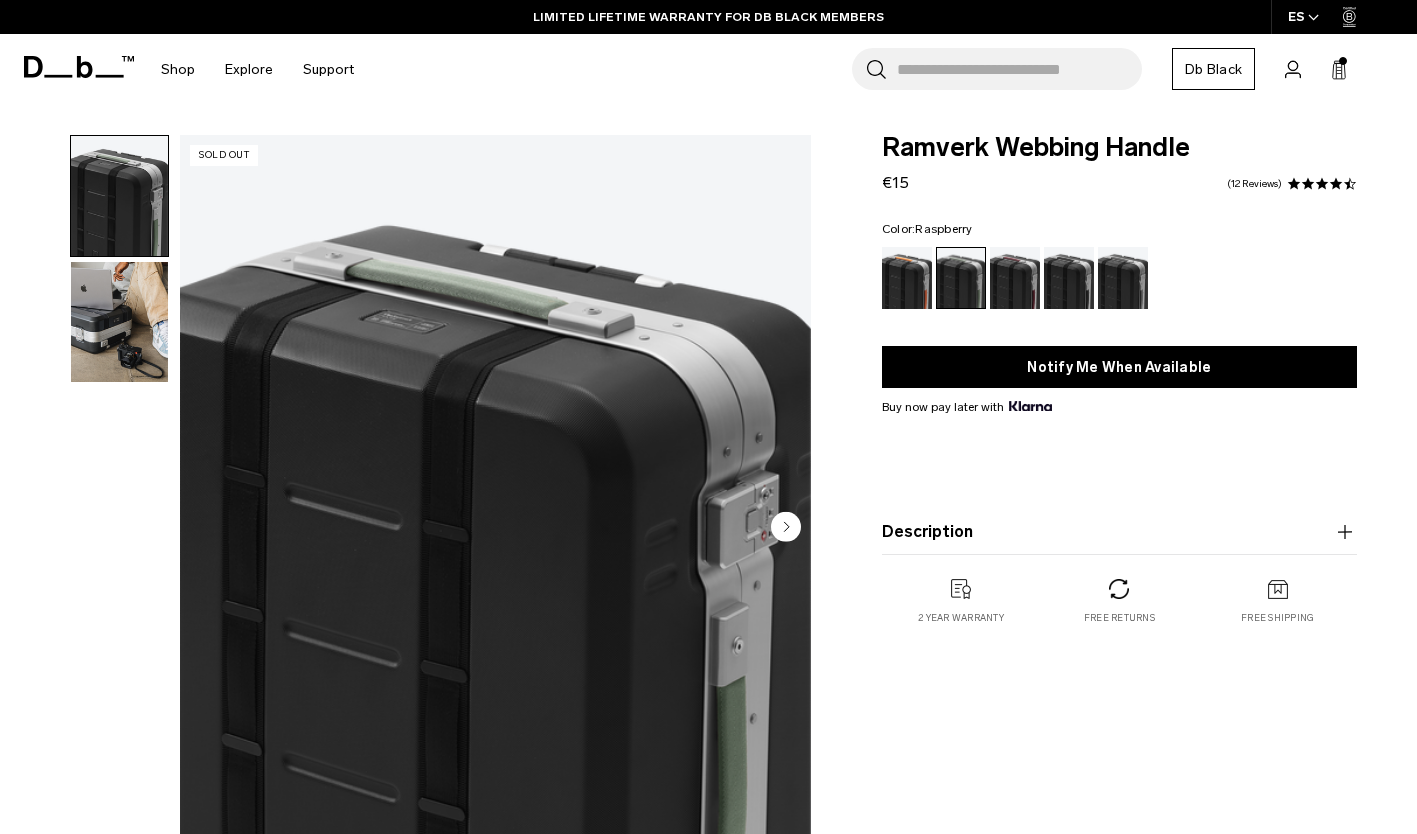 click at bounding box center (1015, 278) 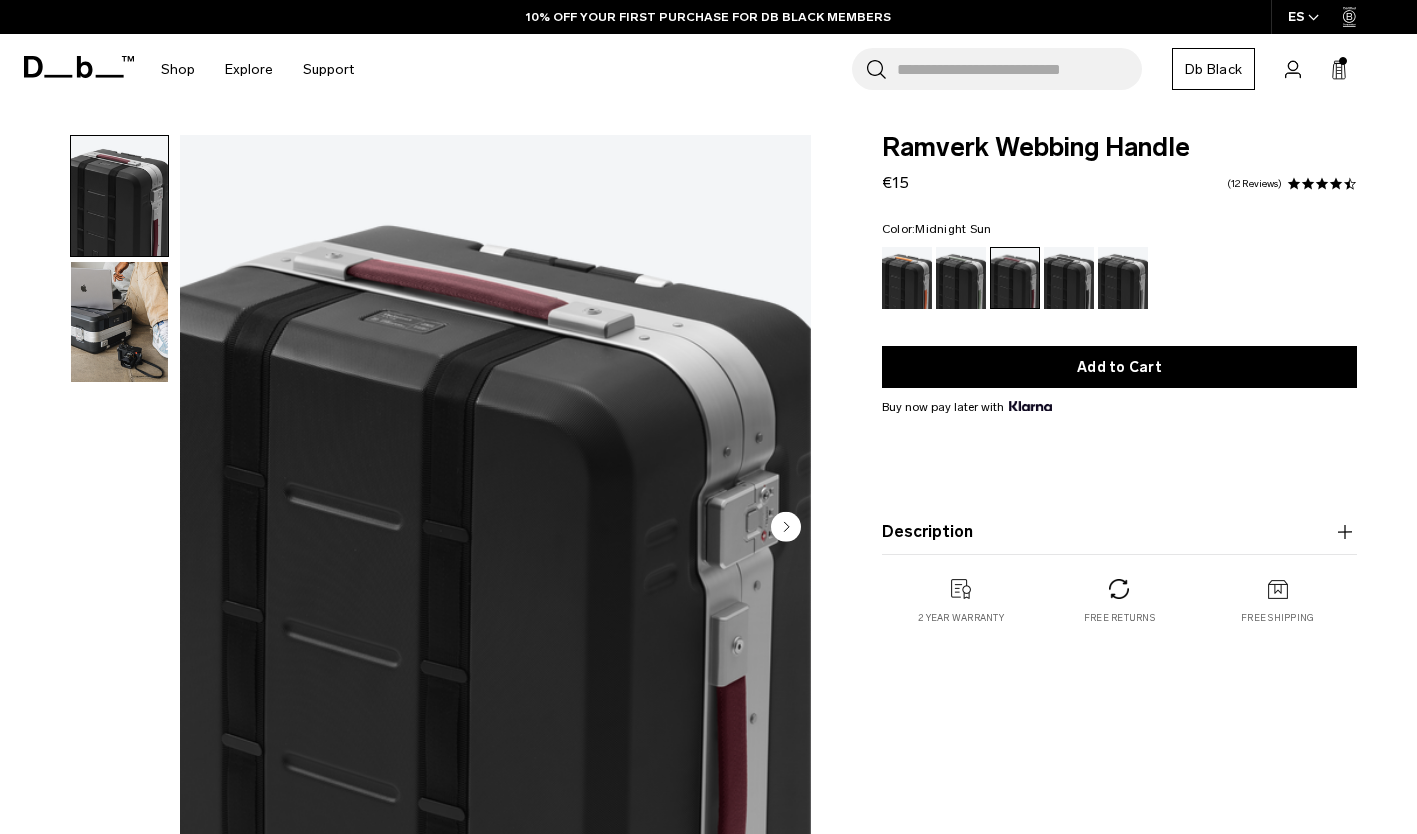scroll, scrollTop: 0, scrollLeft: 0, axis: both 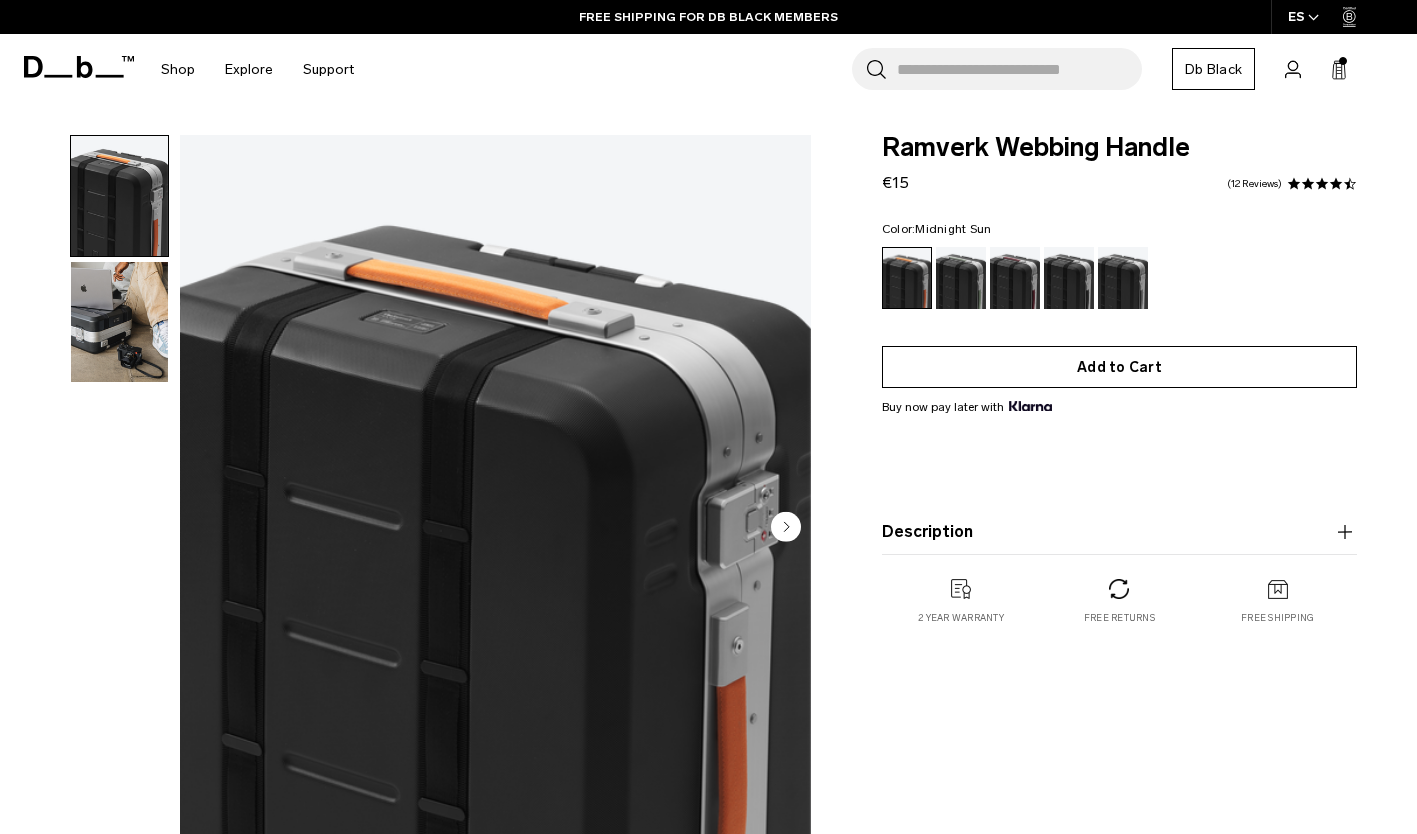 click on "Add to Cart" at bounding box center [1119, 367] 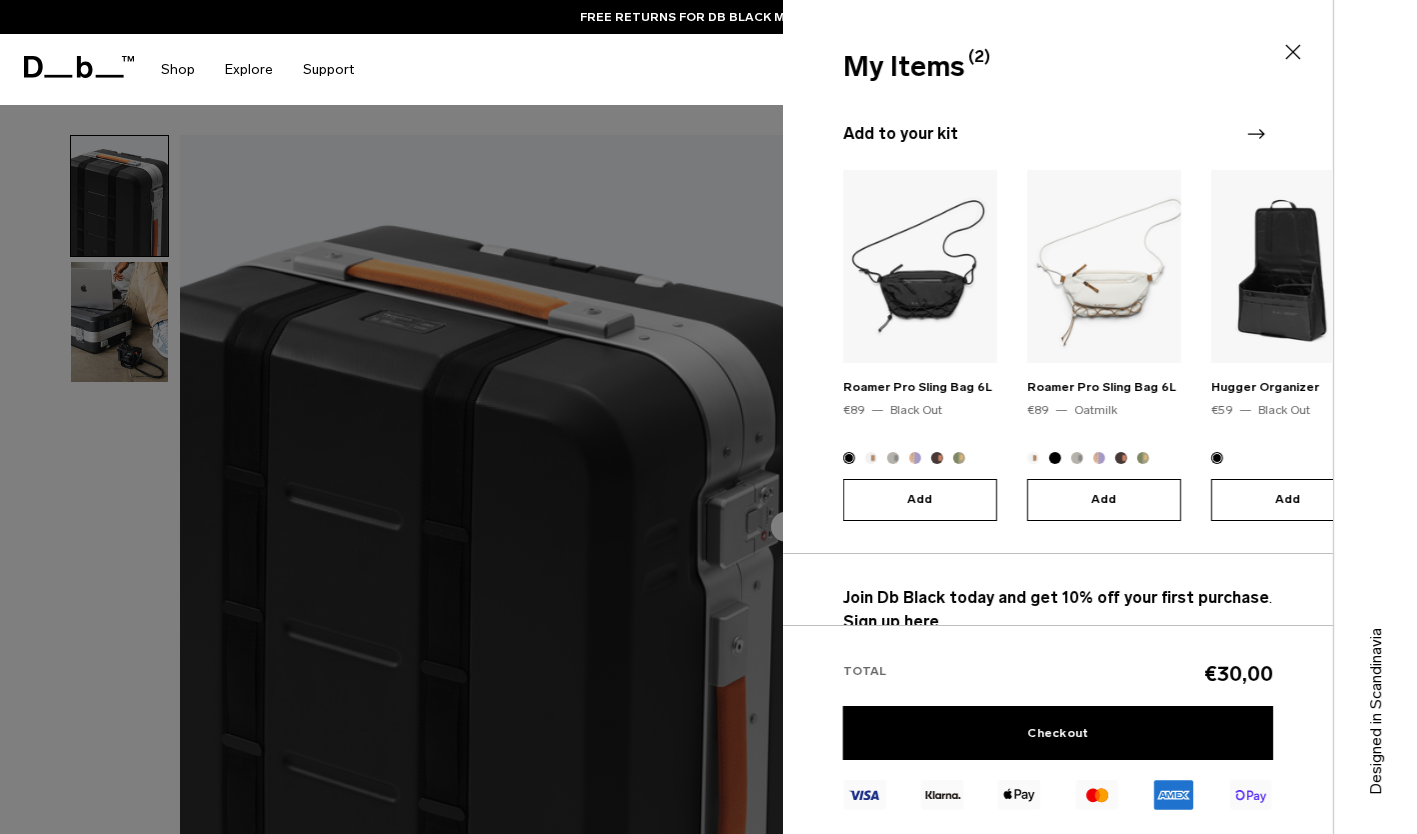 scroll, scrollTop: 213, scrollLeft: 0, axis: vertical 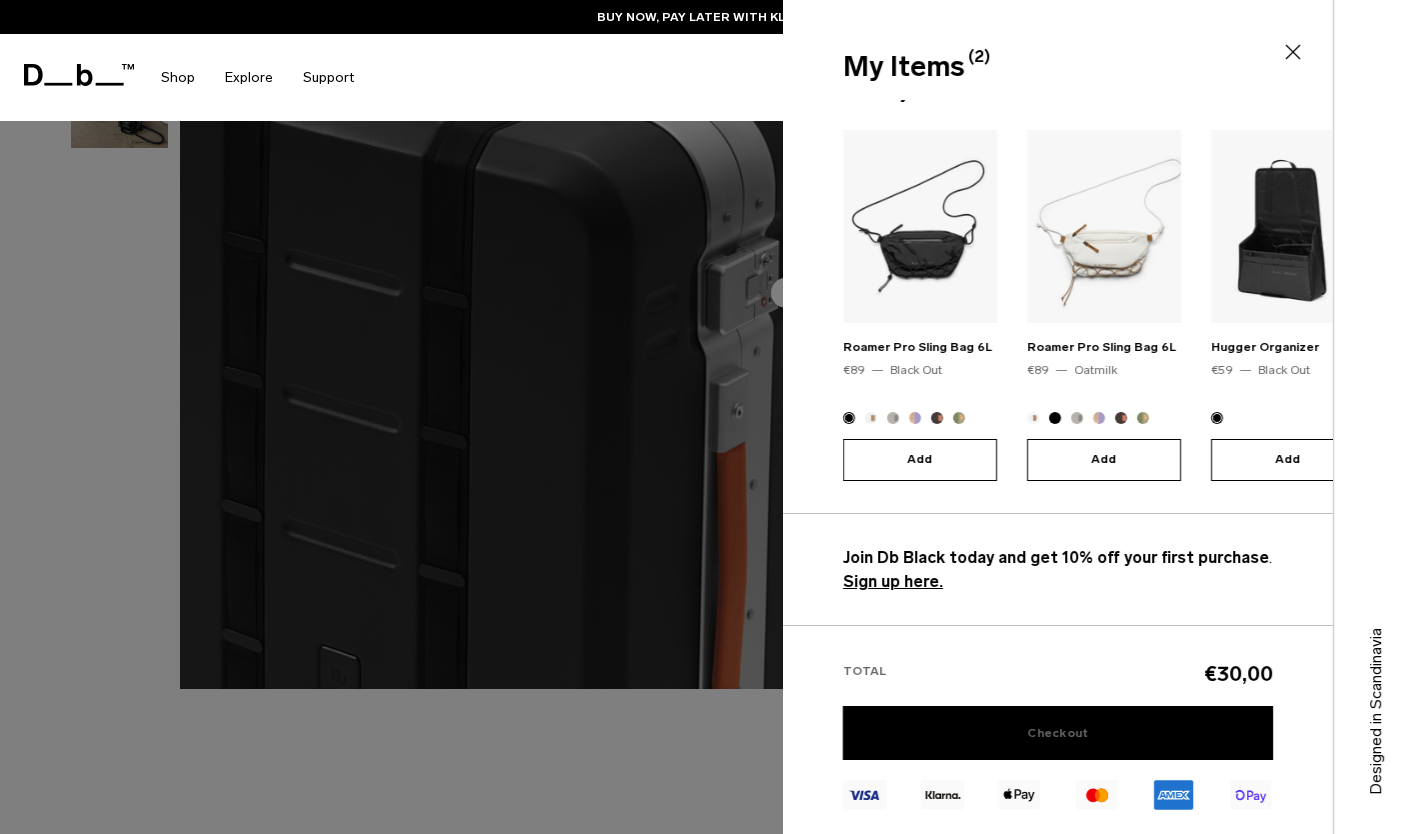 click on "Checkout" at bounding box center (1058, 733) 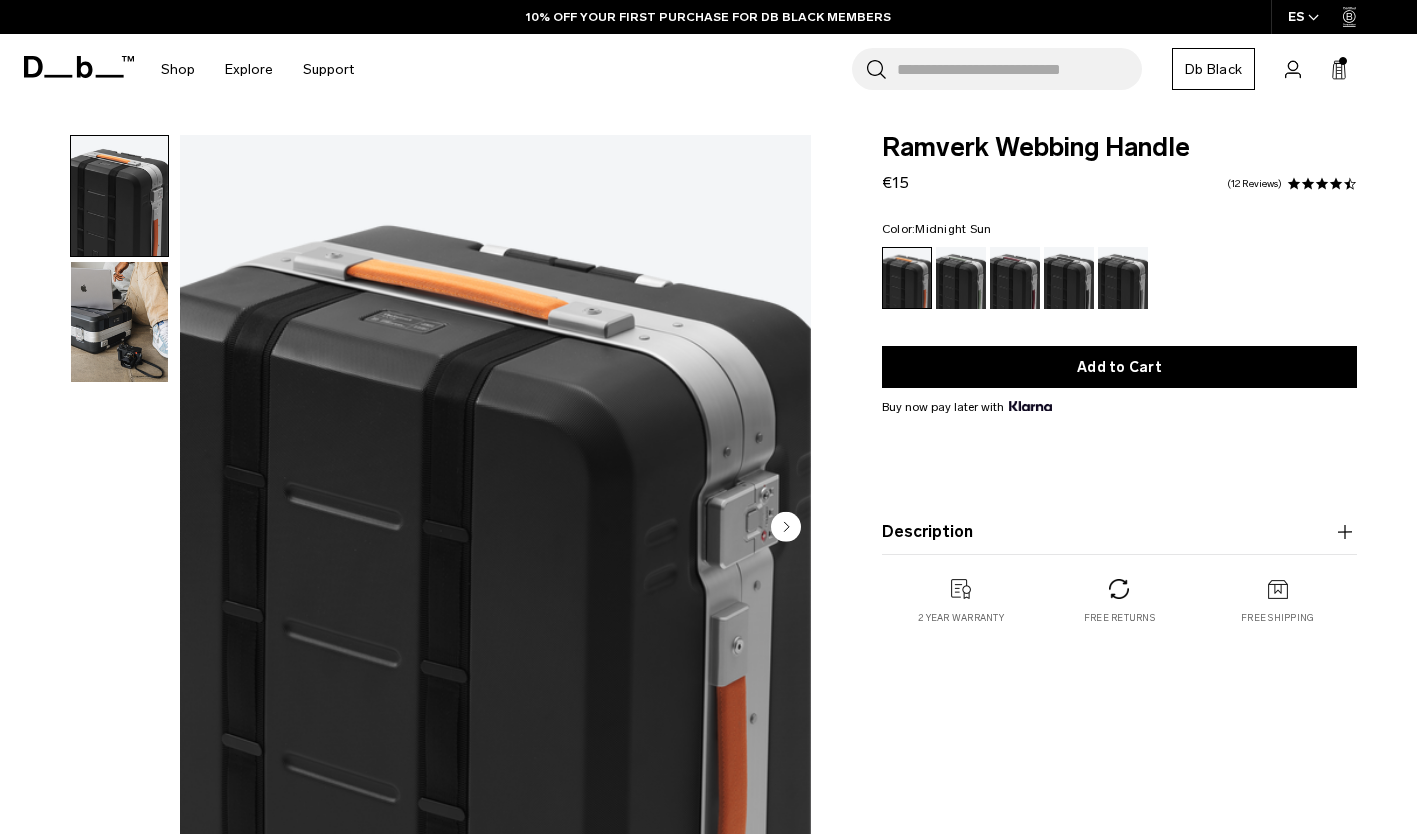 scroll, scrollTop: 234, scrollLeft: 0, axis: vertical 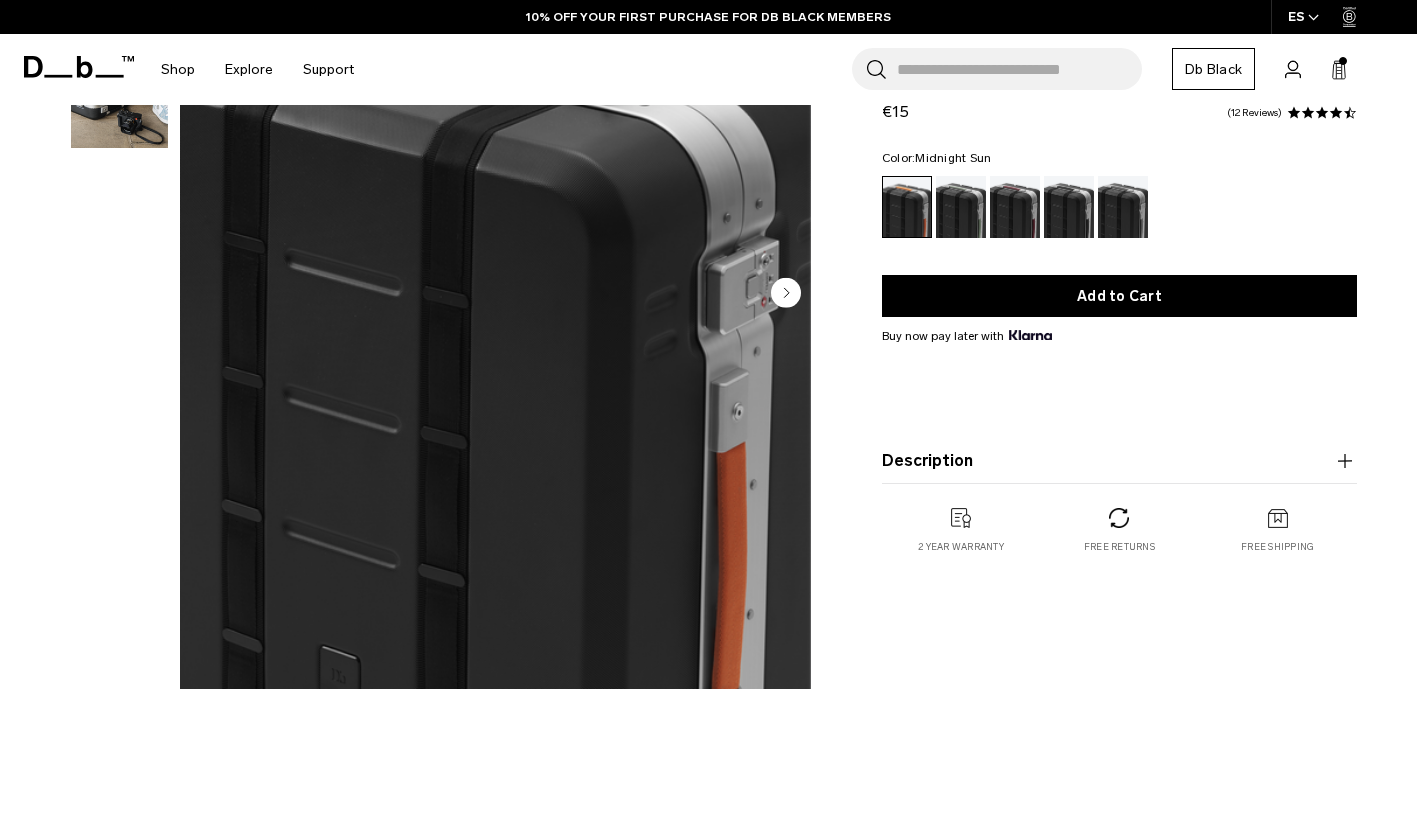 click 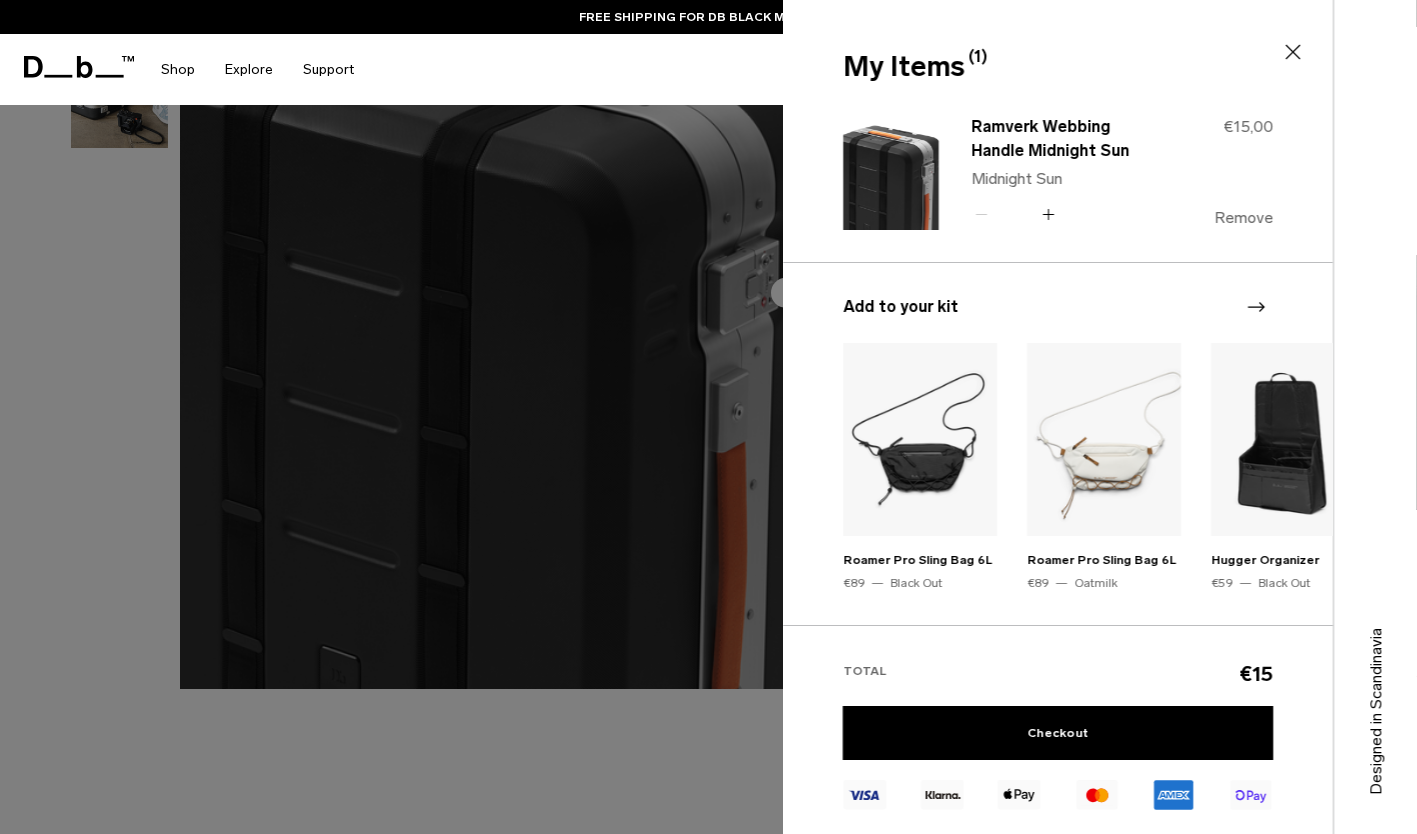 click on "Remove" at bounding box center (1243, 218) 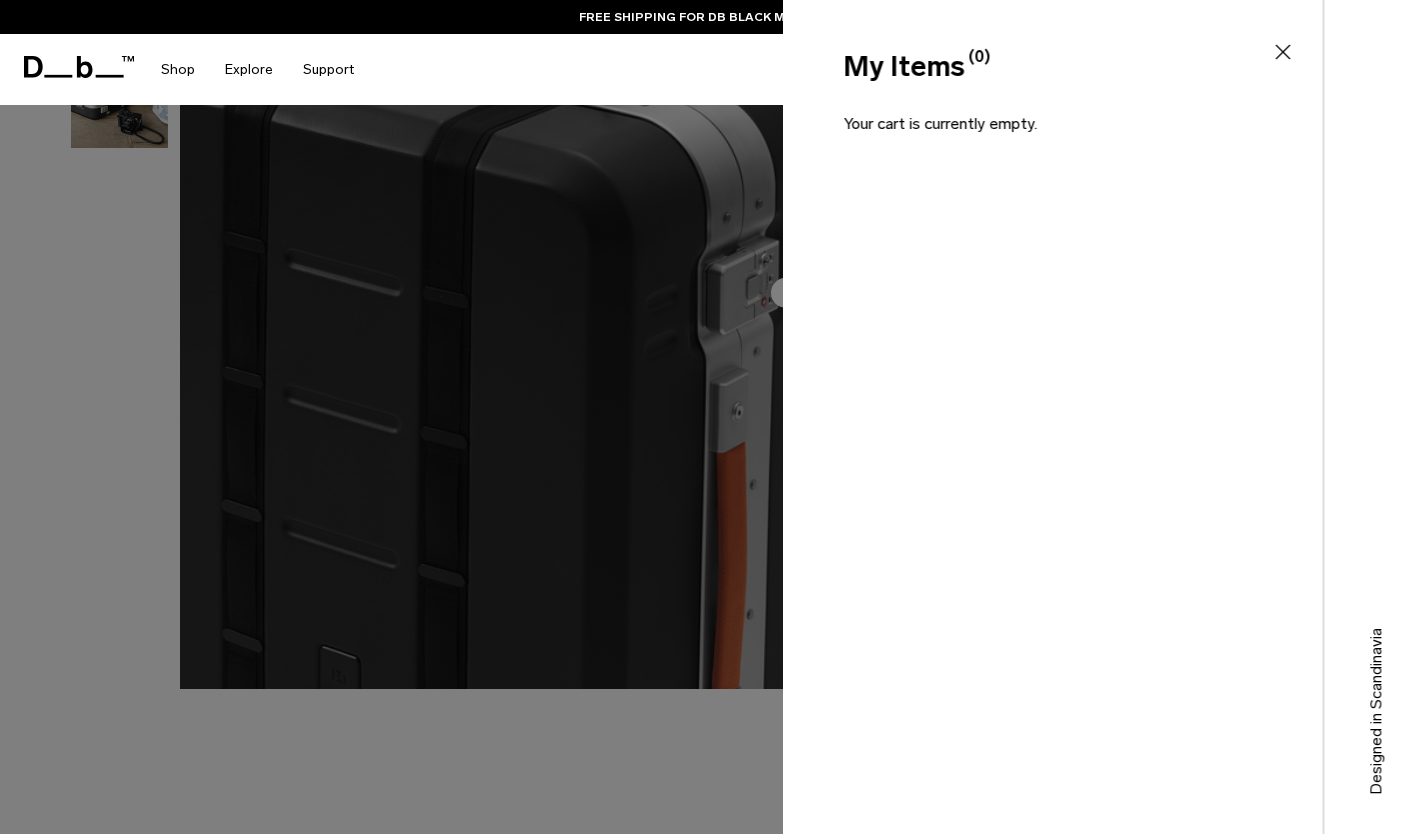 click 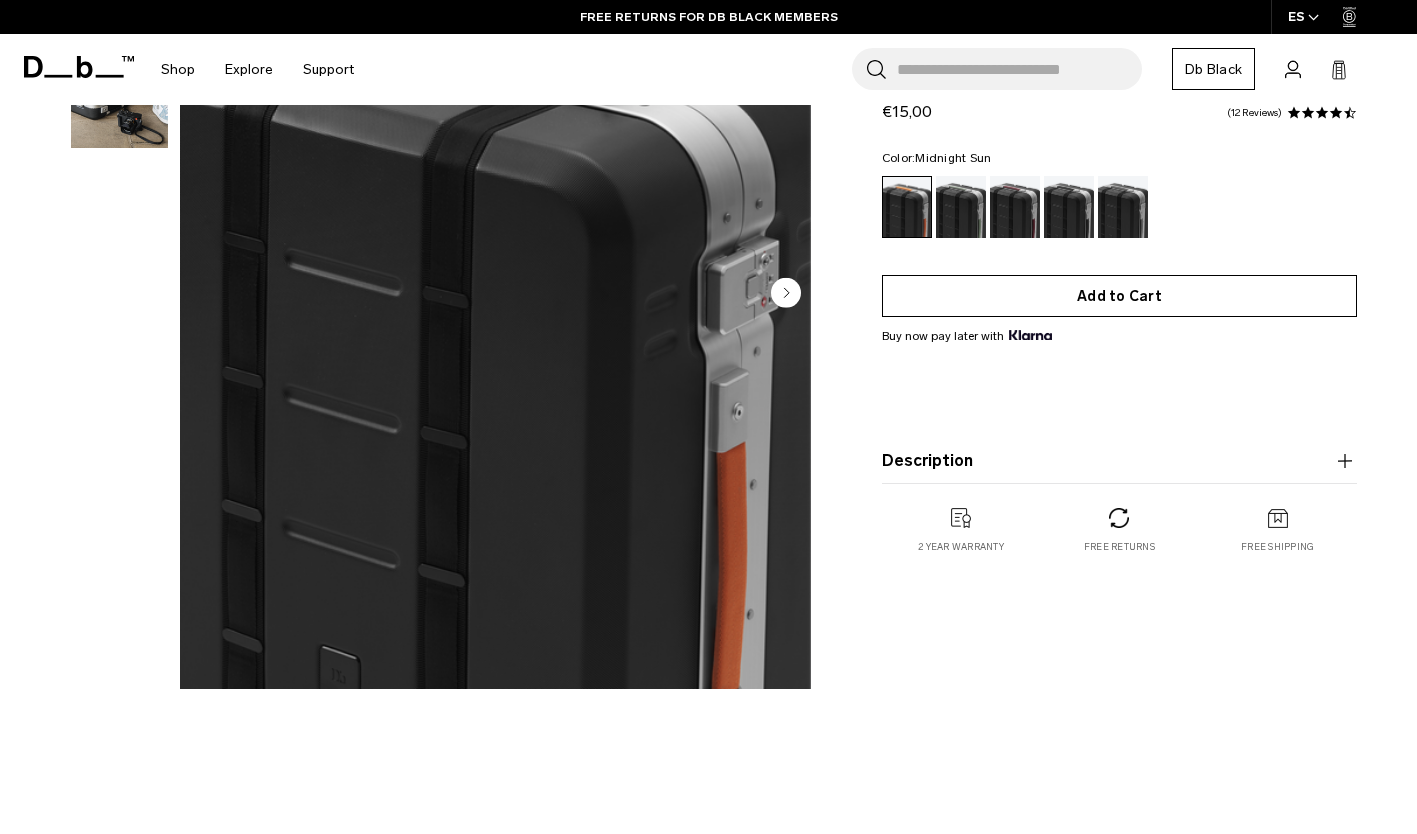 click on "Add to Cart" at bounding box center (1119, 296) 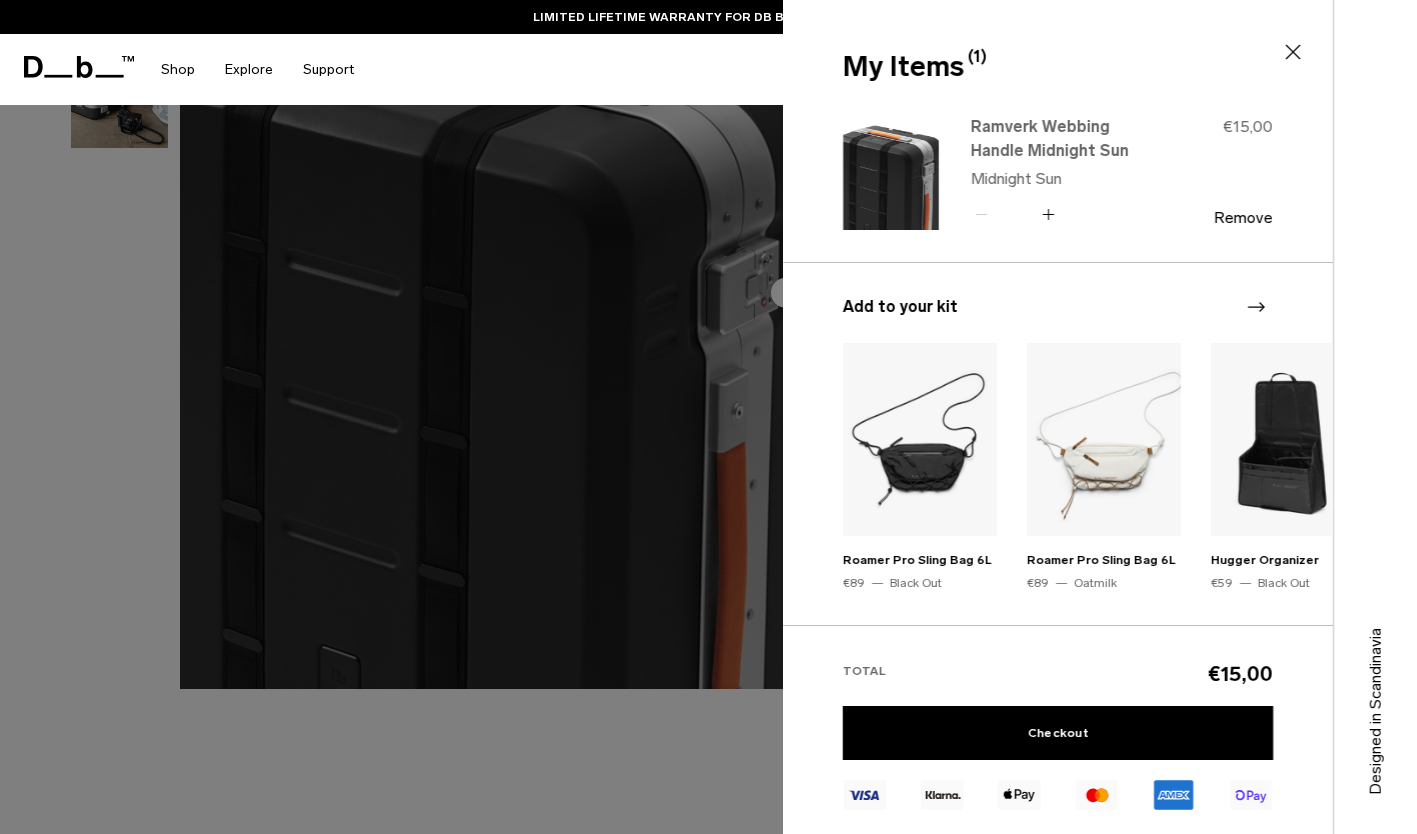 click on "Ramverk Webbing Handle Midnight Sun" at bounding box center (1059, 139) 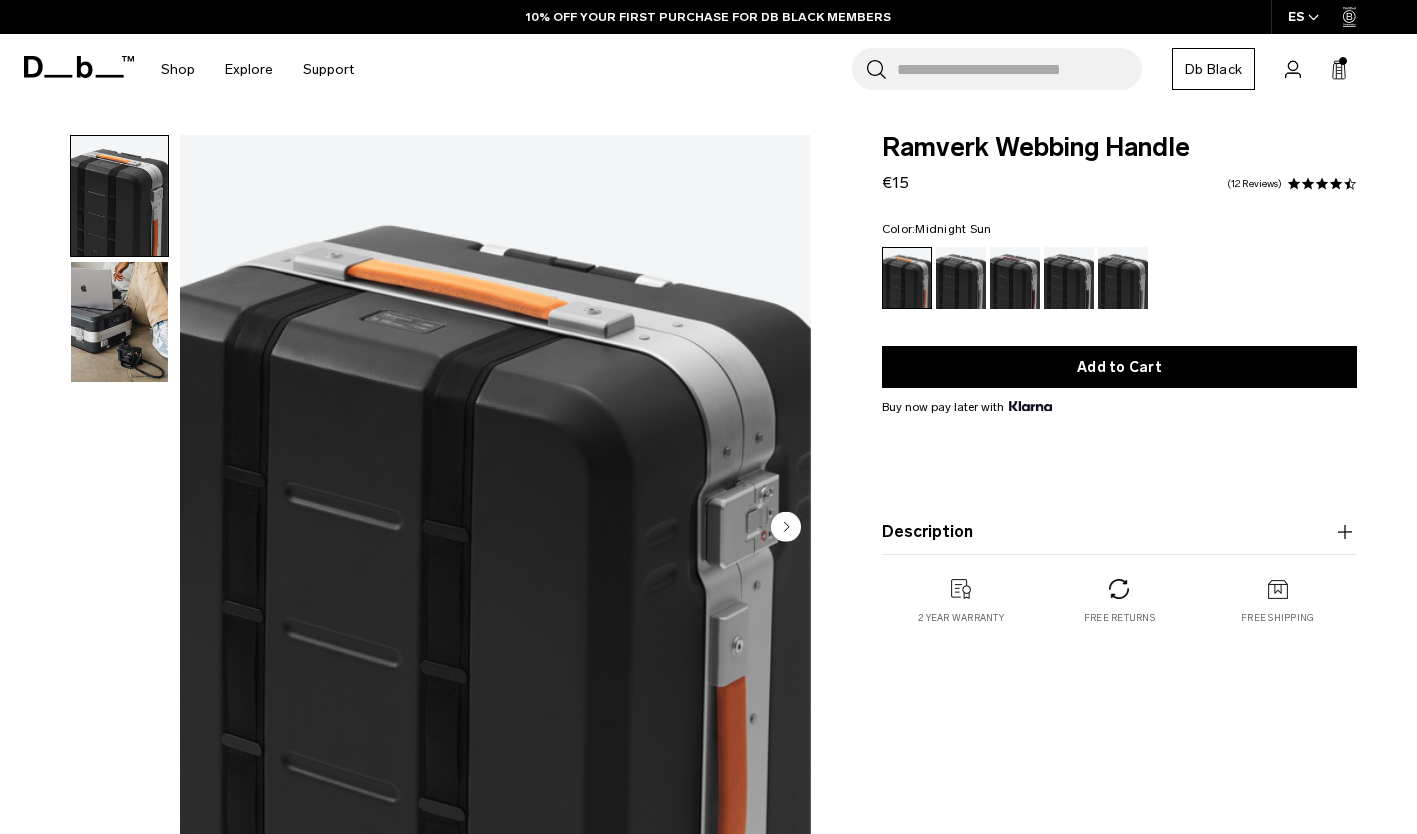 scroll, scrollTop: 0, scrollLeft: 0, axis: both 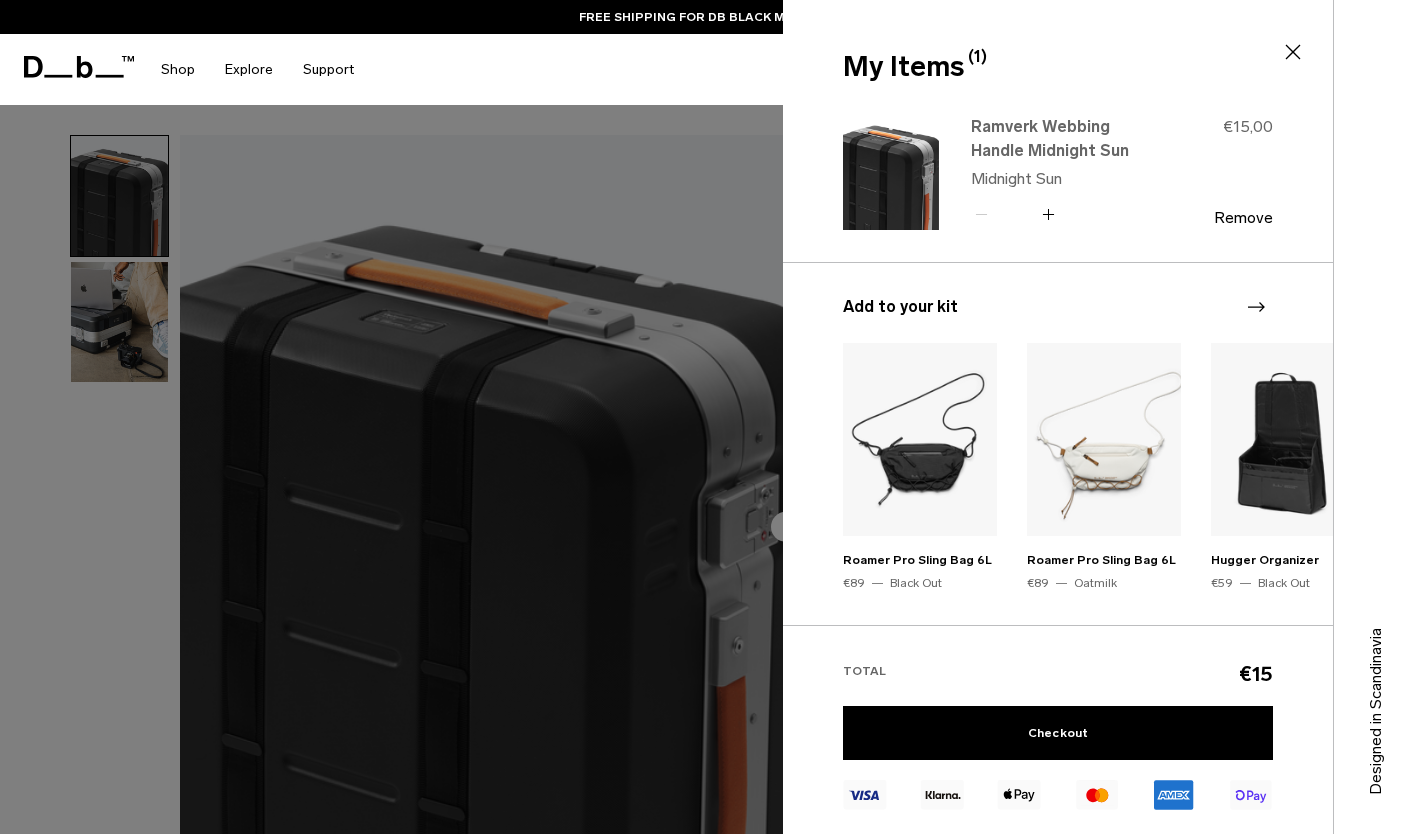 click on "Ramverk Webbing Handle Midnight Sun" at bounding box center (1059, 139) 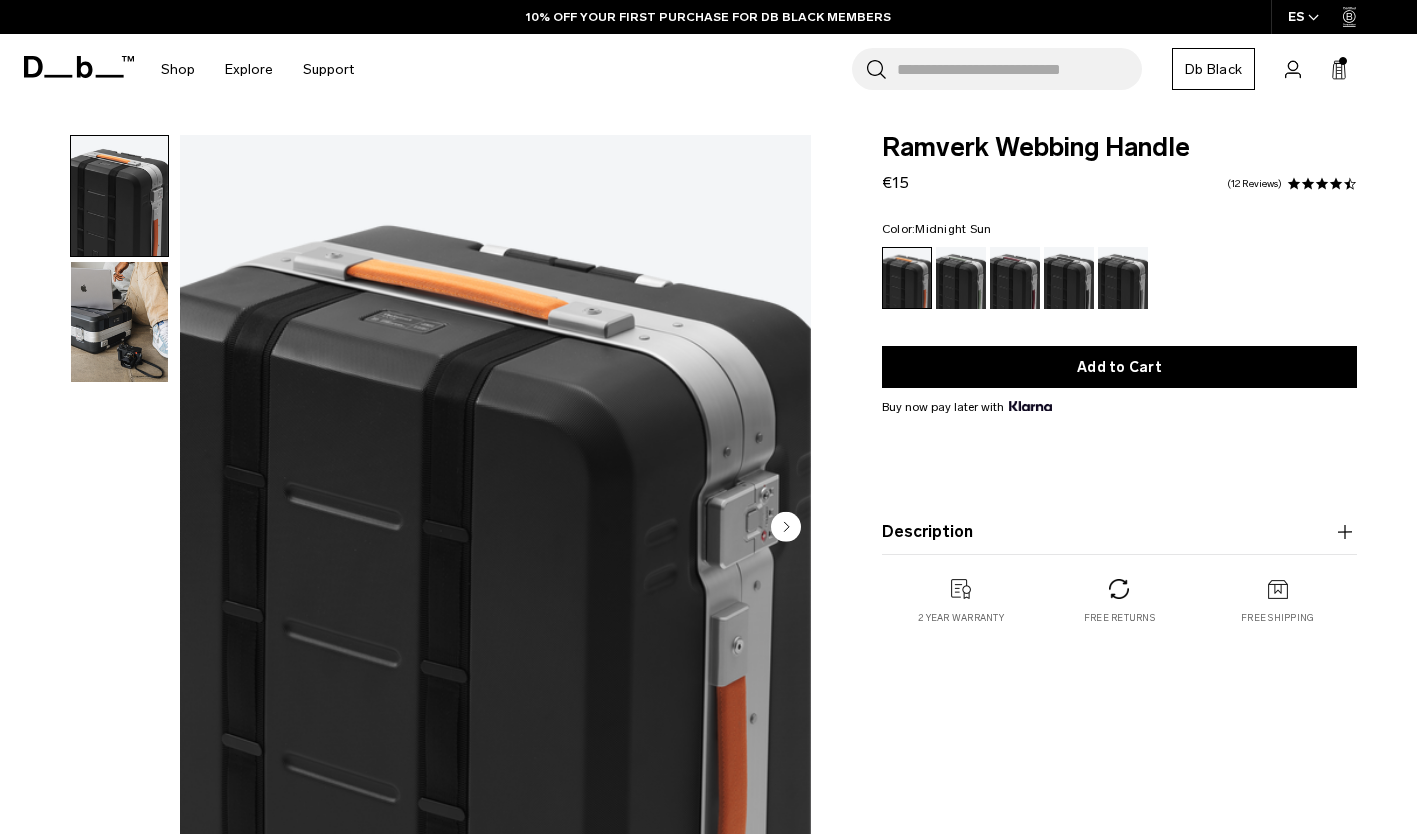 scroll, scrollTop: 0, scrollLeft: 0, axis: both 